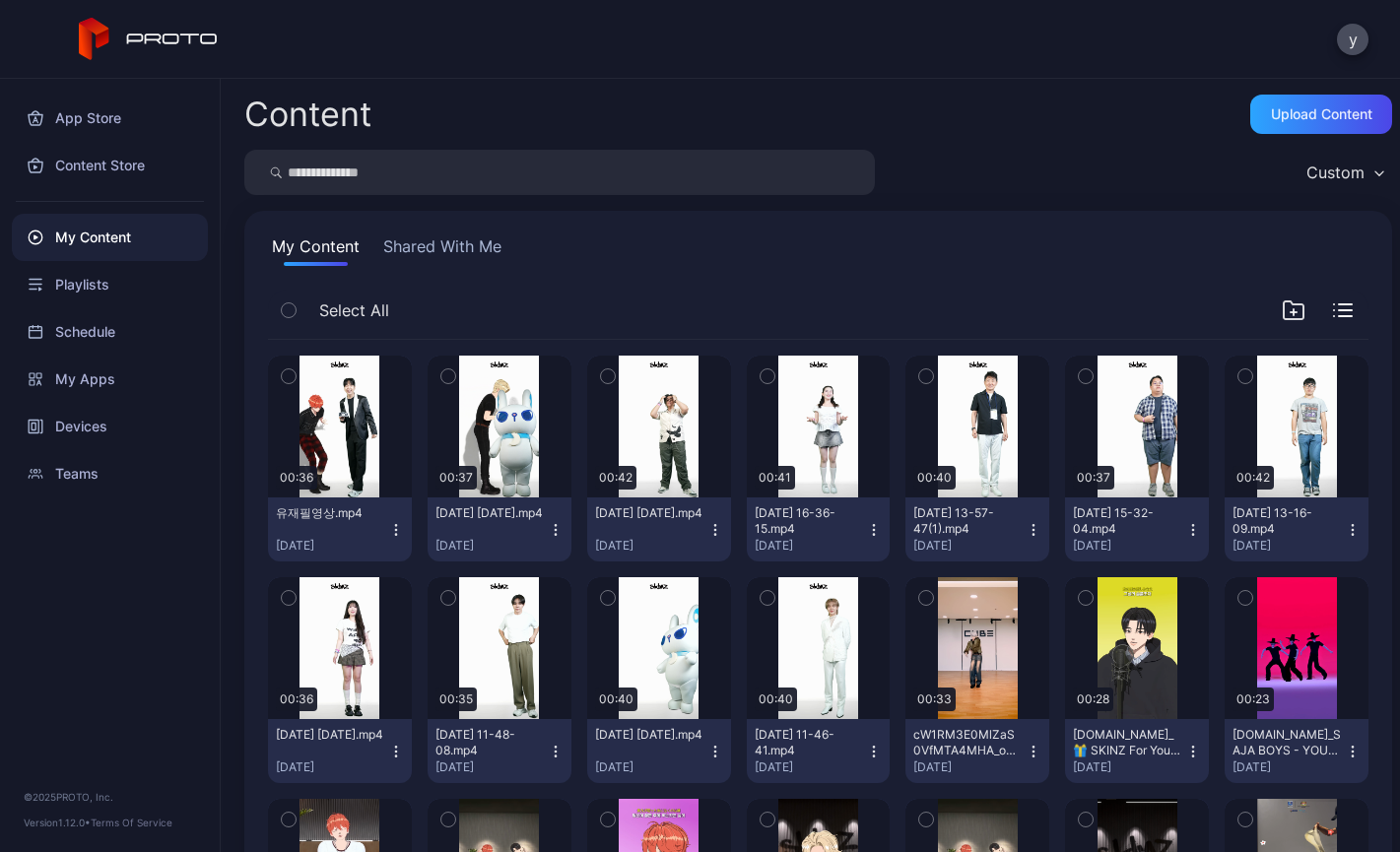 scroll, scrollTop: 0, scrollLeft: 0, axis: both 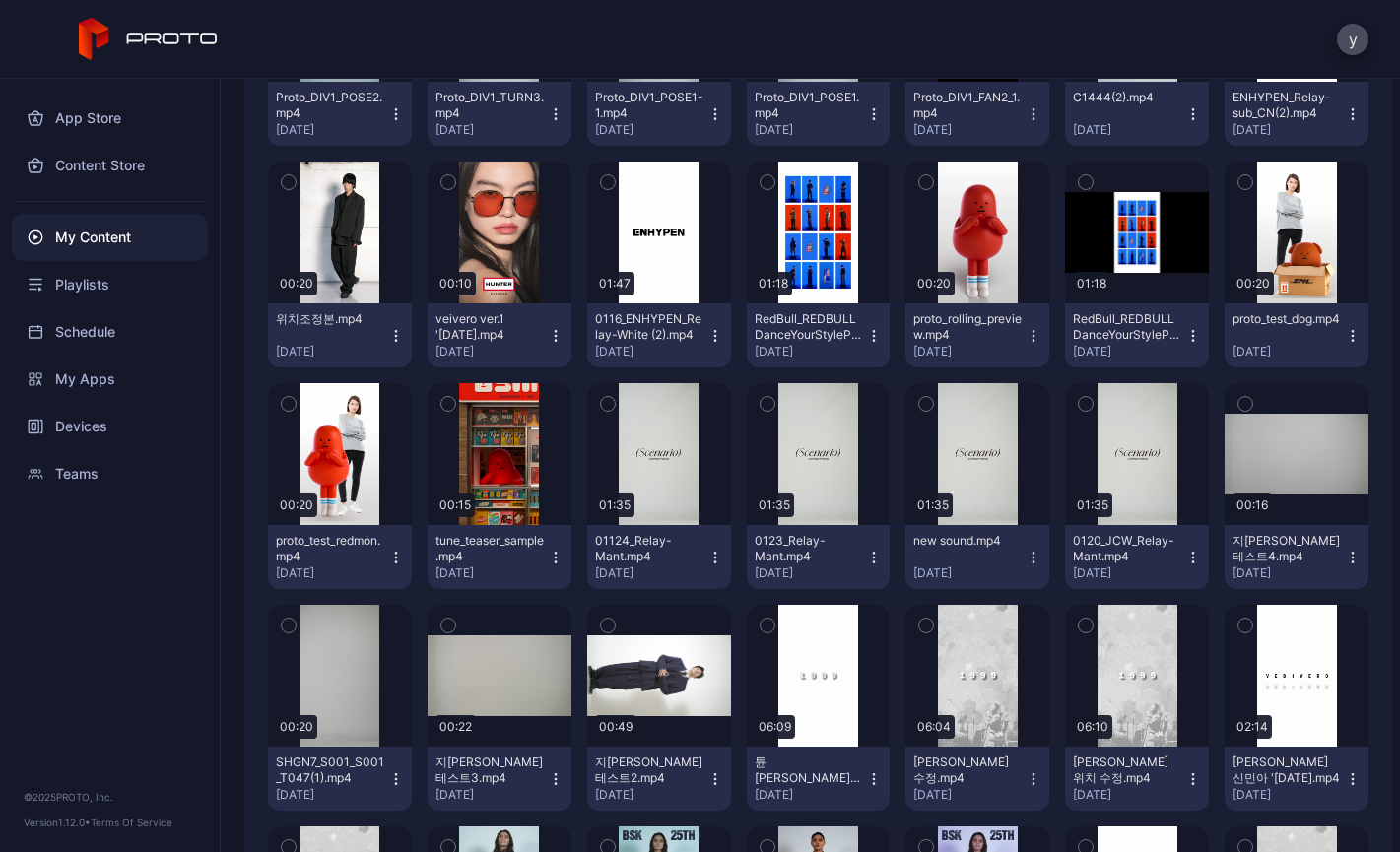 click 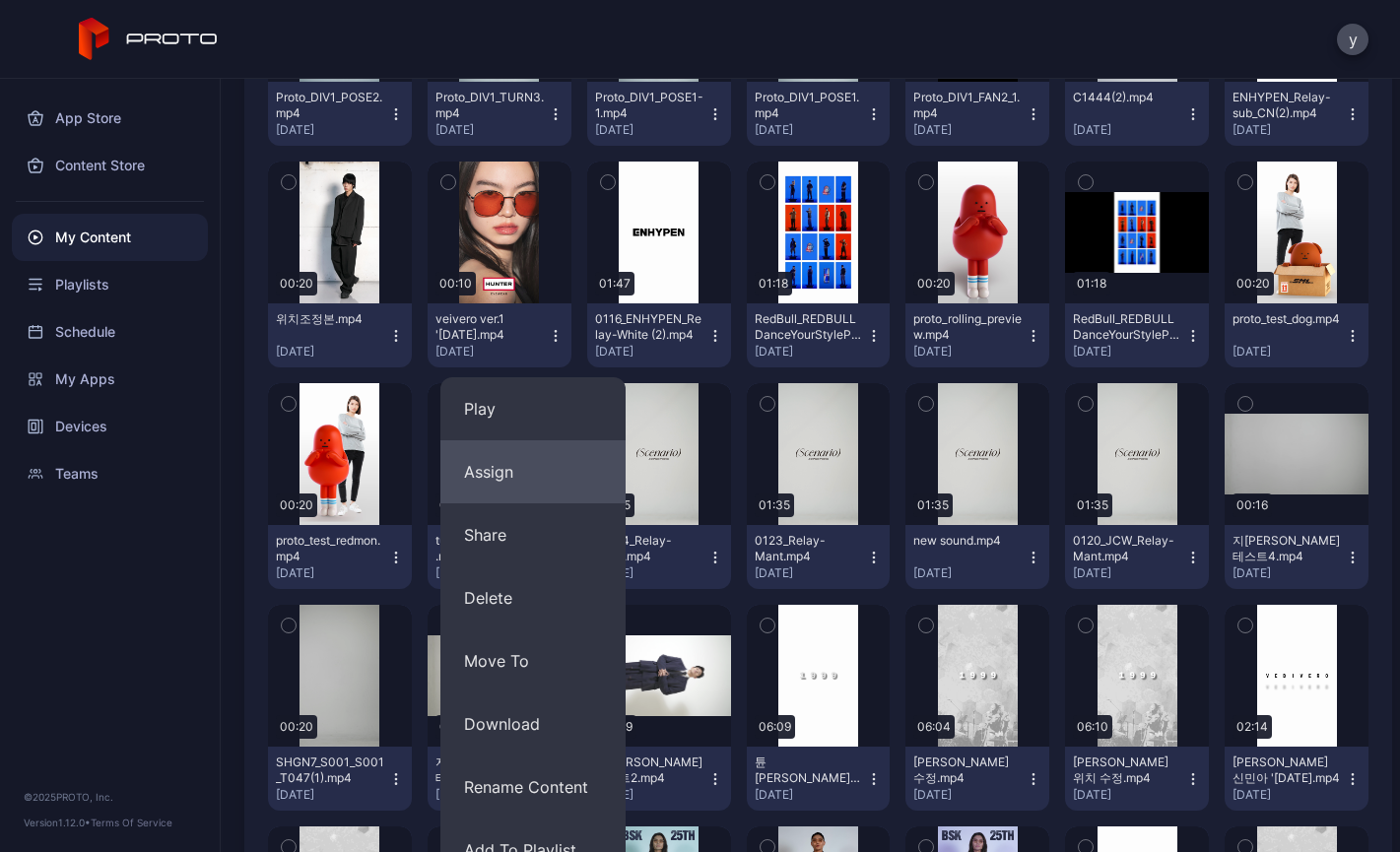 click on "Assign" at bounding box center (533, 472) 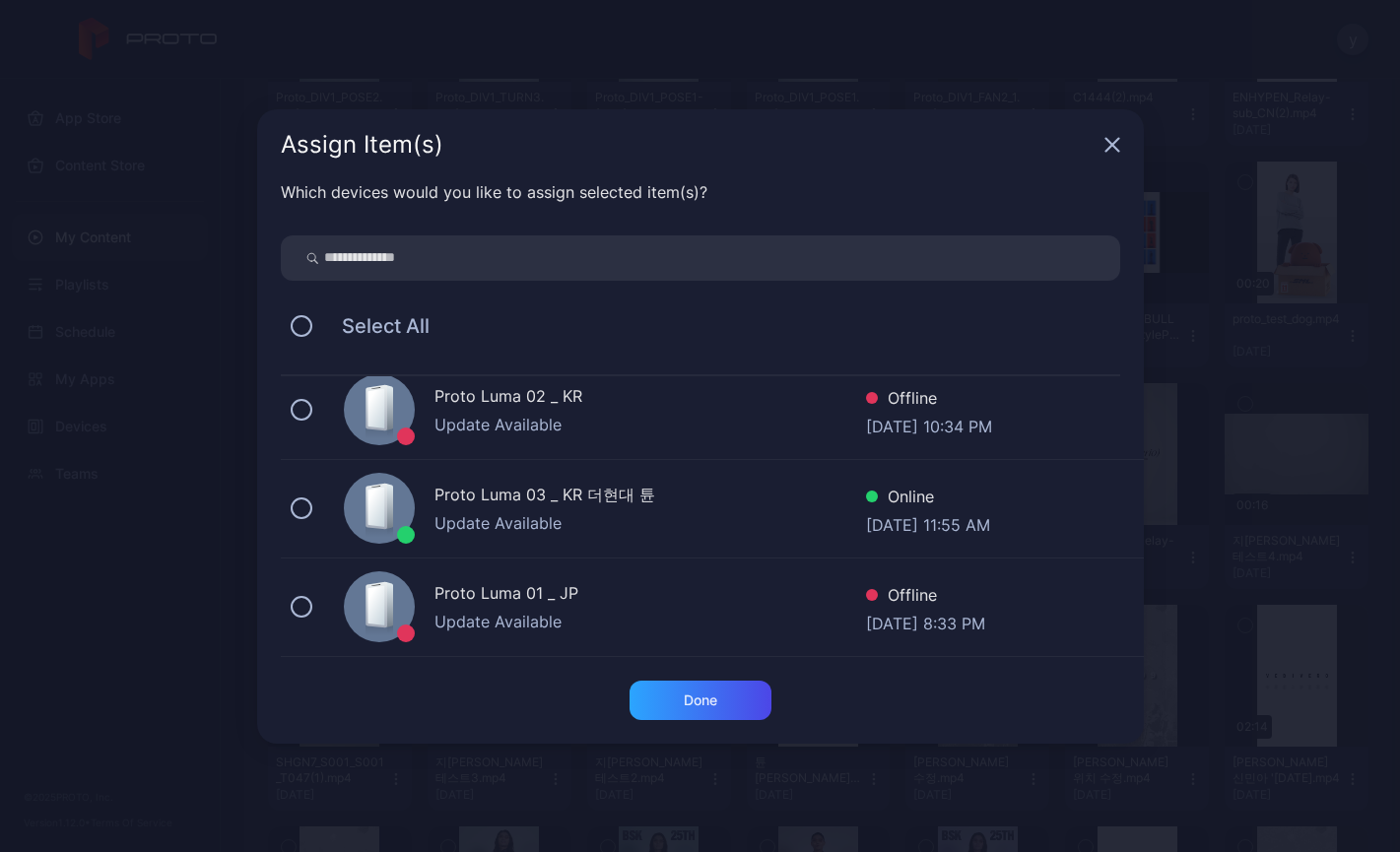 scroll, scrollTop: 1196, scrollLeft: 0, axis: vertical 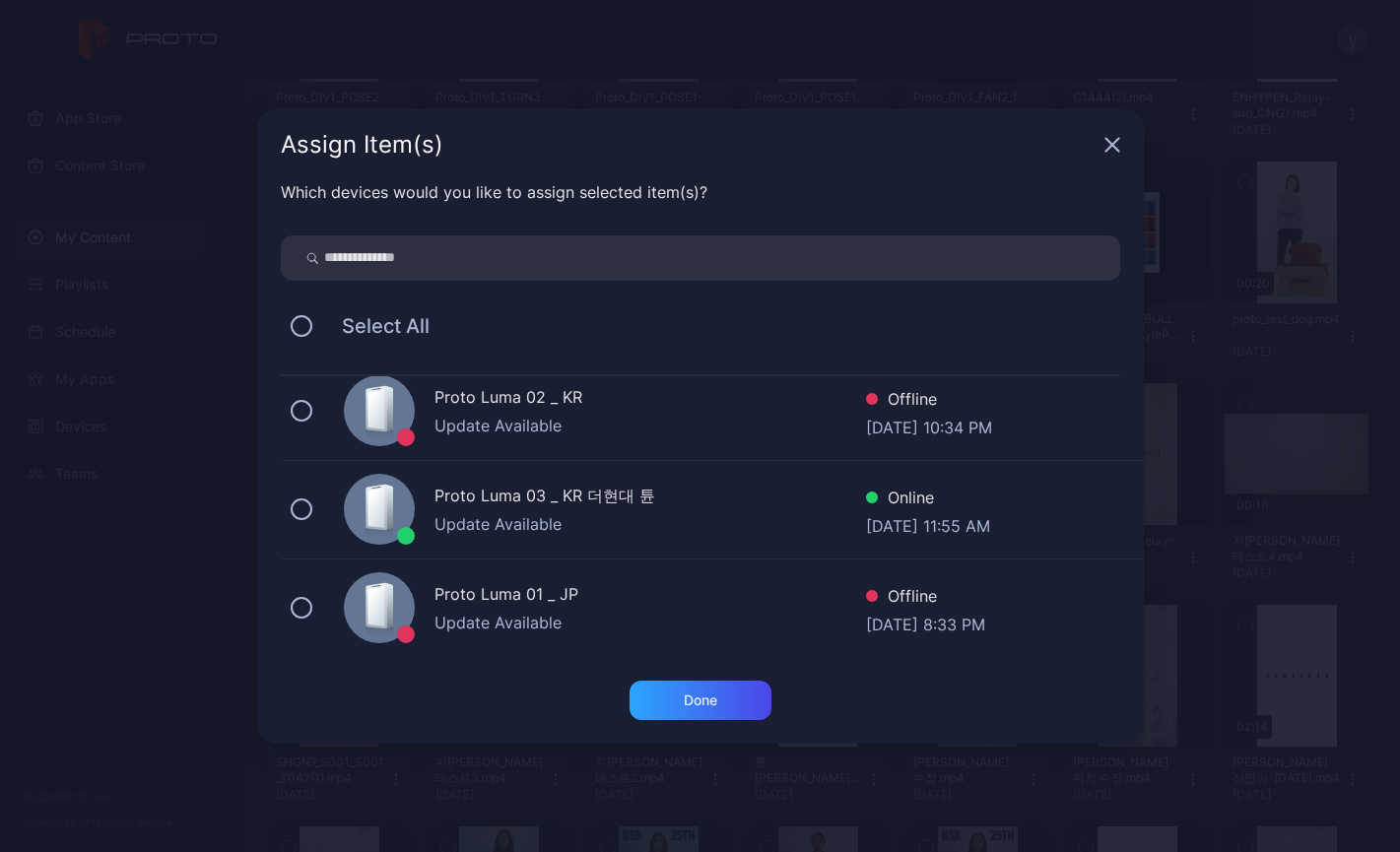 click at bounding box center (379, 509) 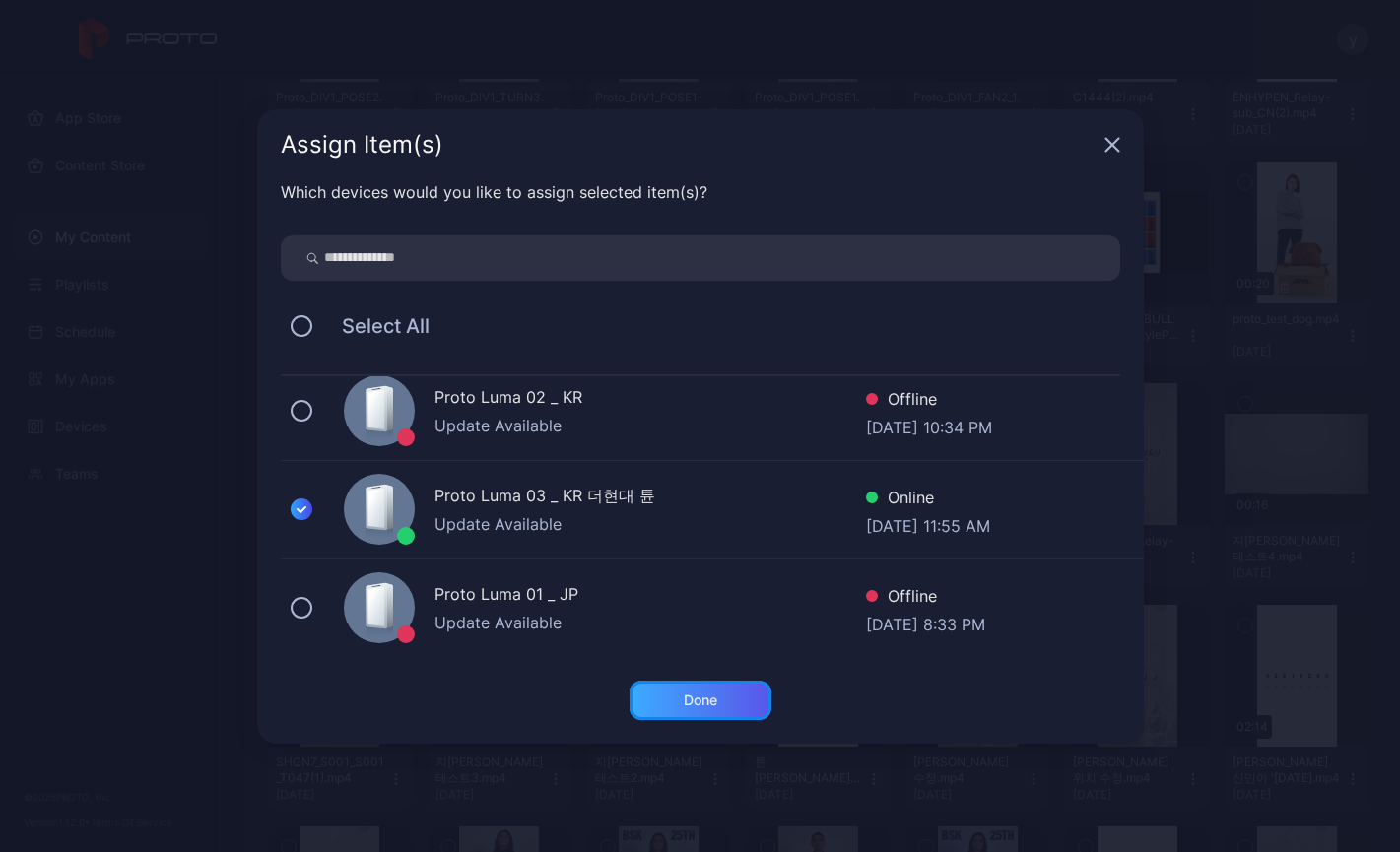 click on "Done" at bounding box center [700, 700] 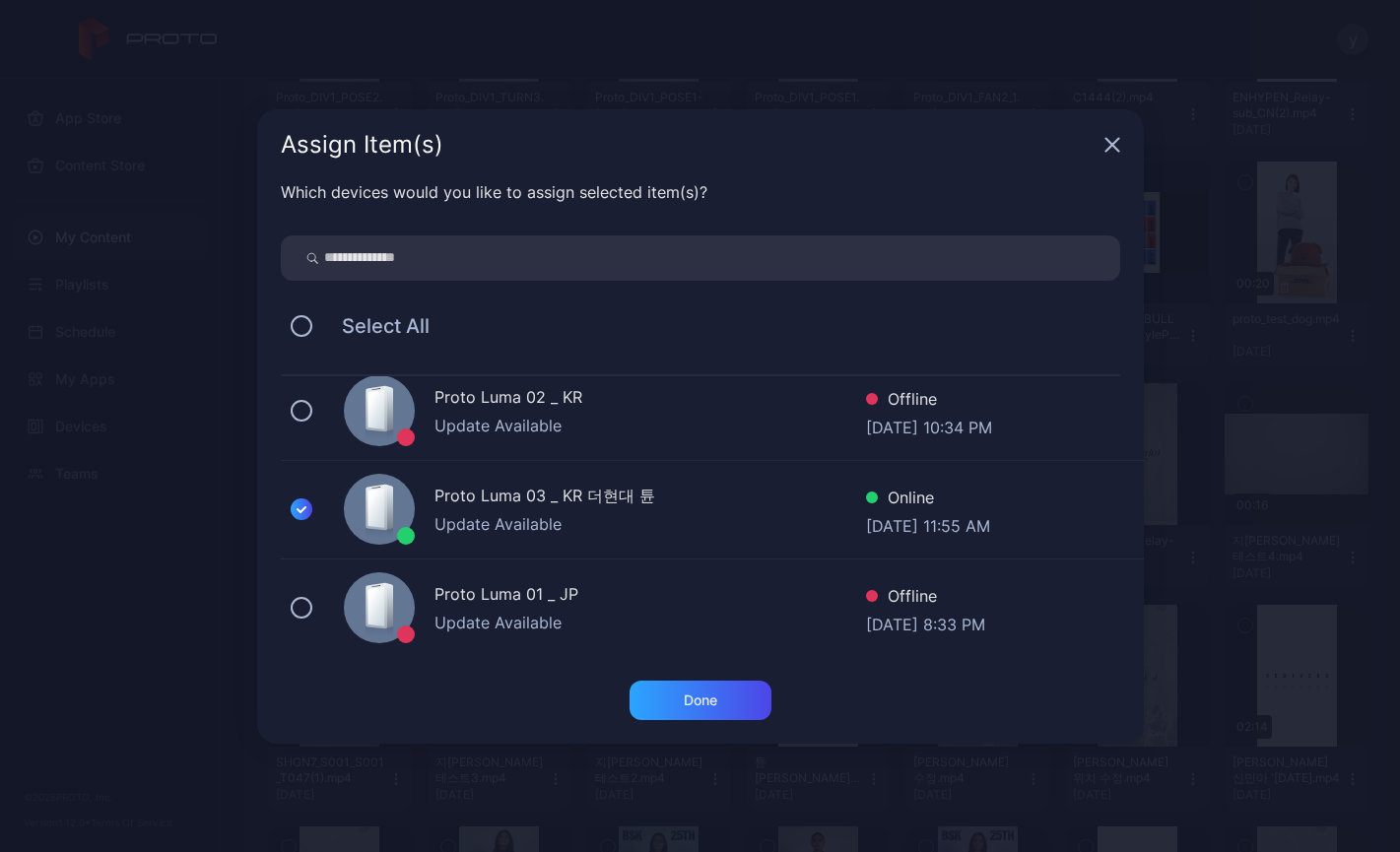 click on "Preview" at bounding box center [500, 11] 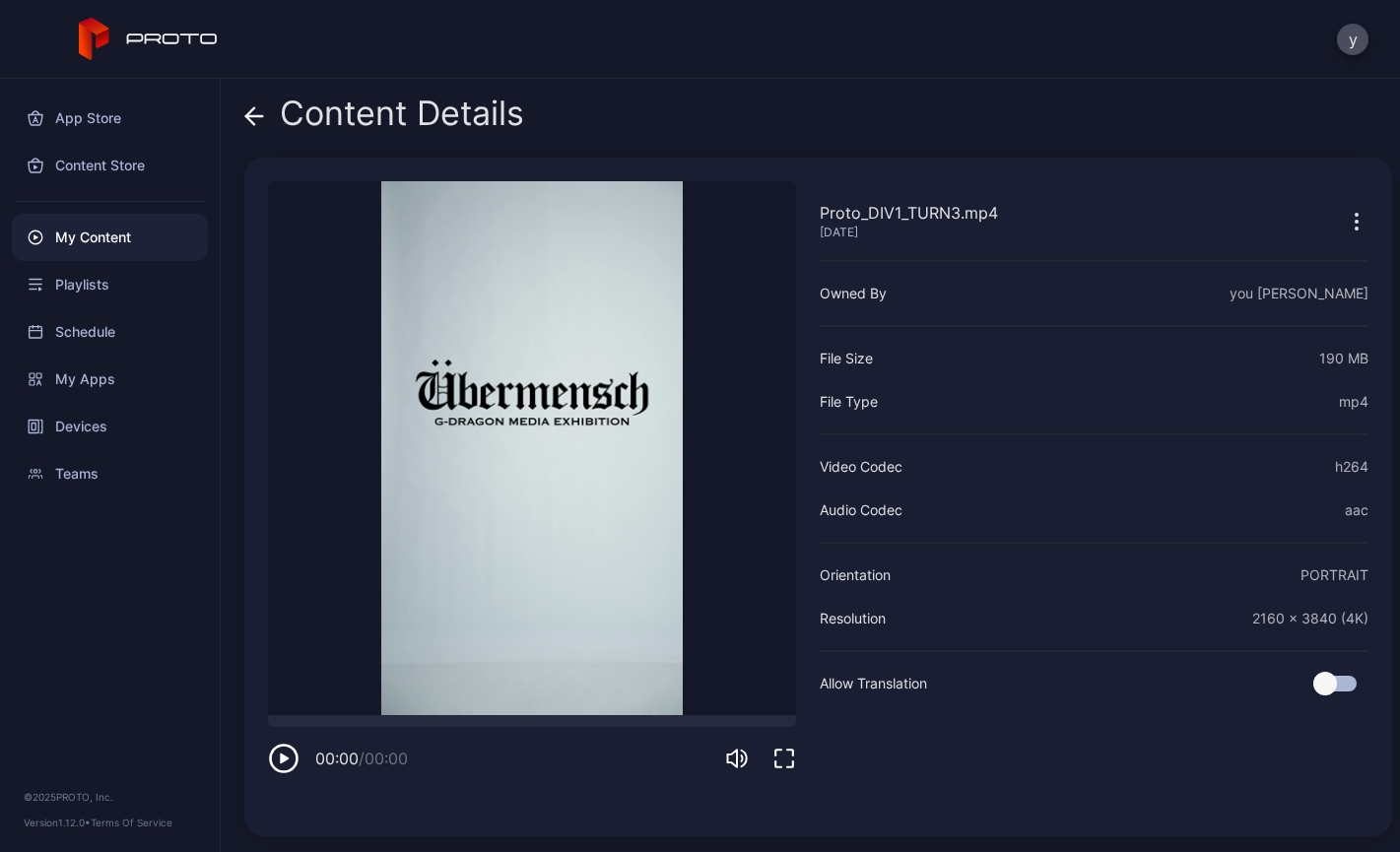 click 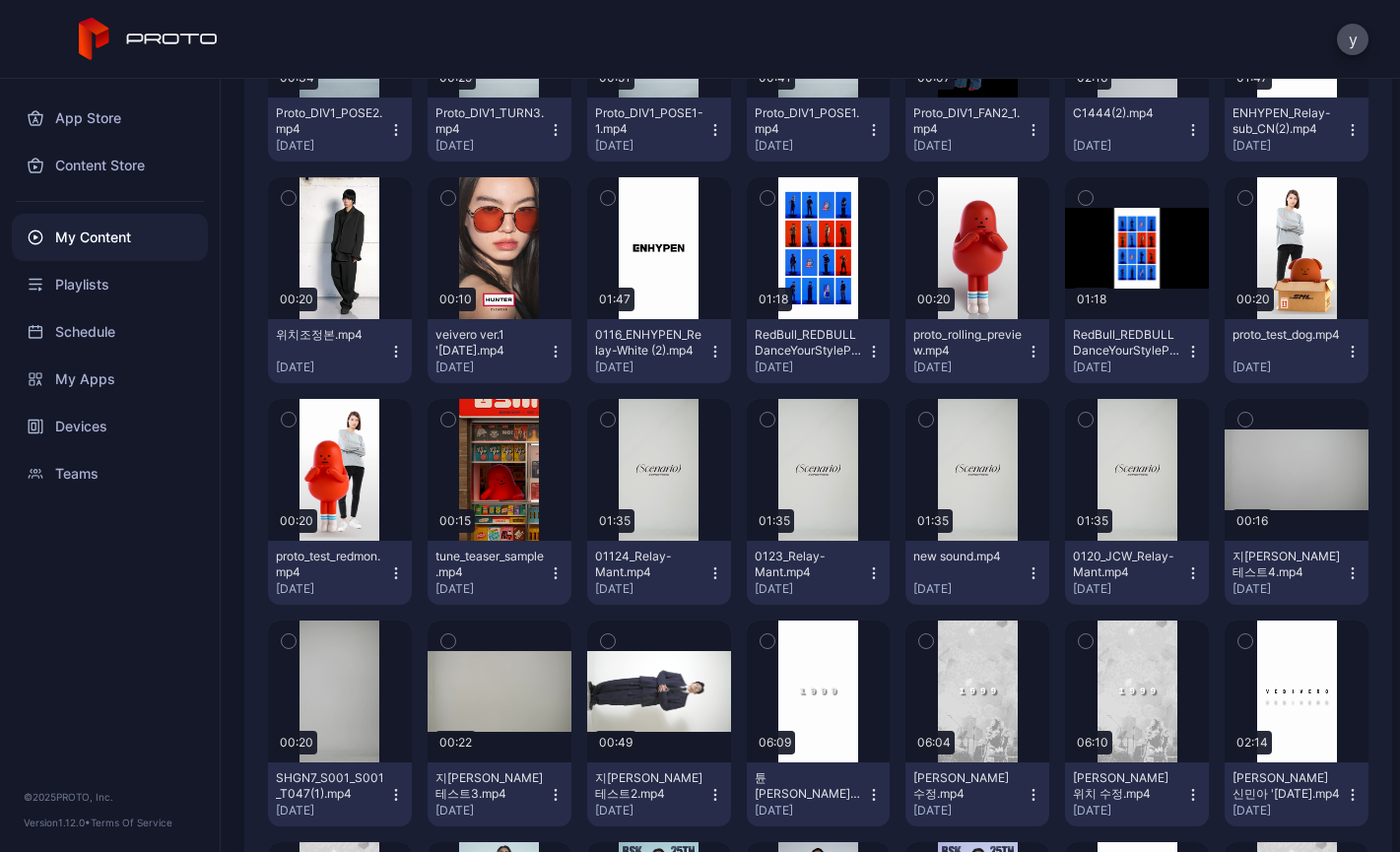 scroll, scrollTop: 4605, scrollLeft: 0, axis: vertical 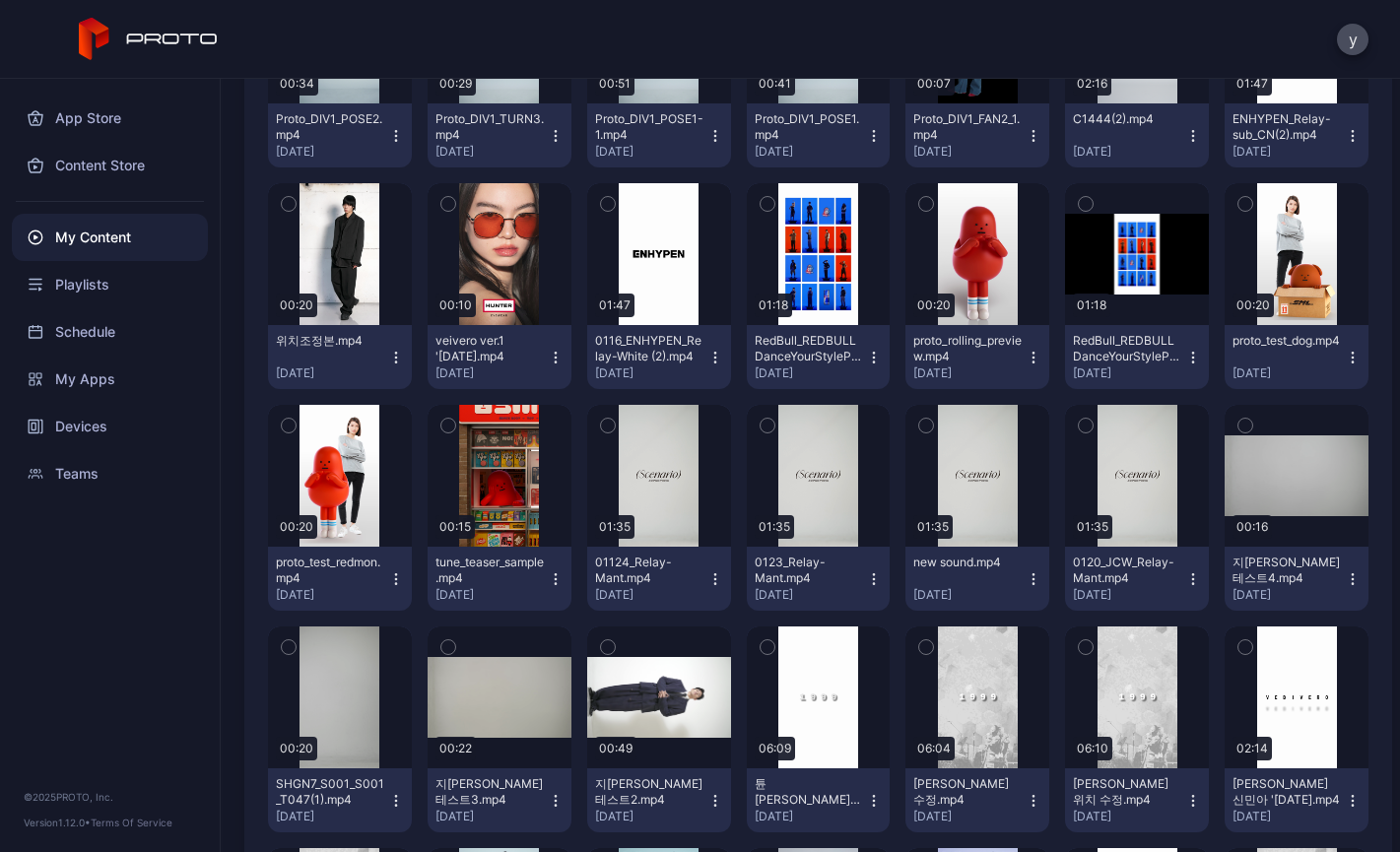 click on "Preview" at bounding box center (1297, -411) 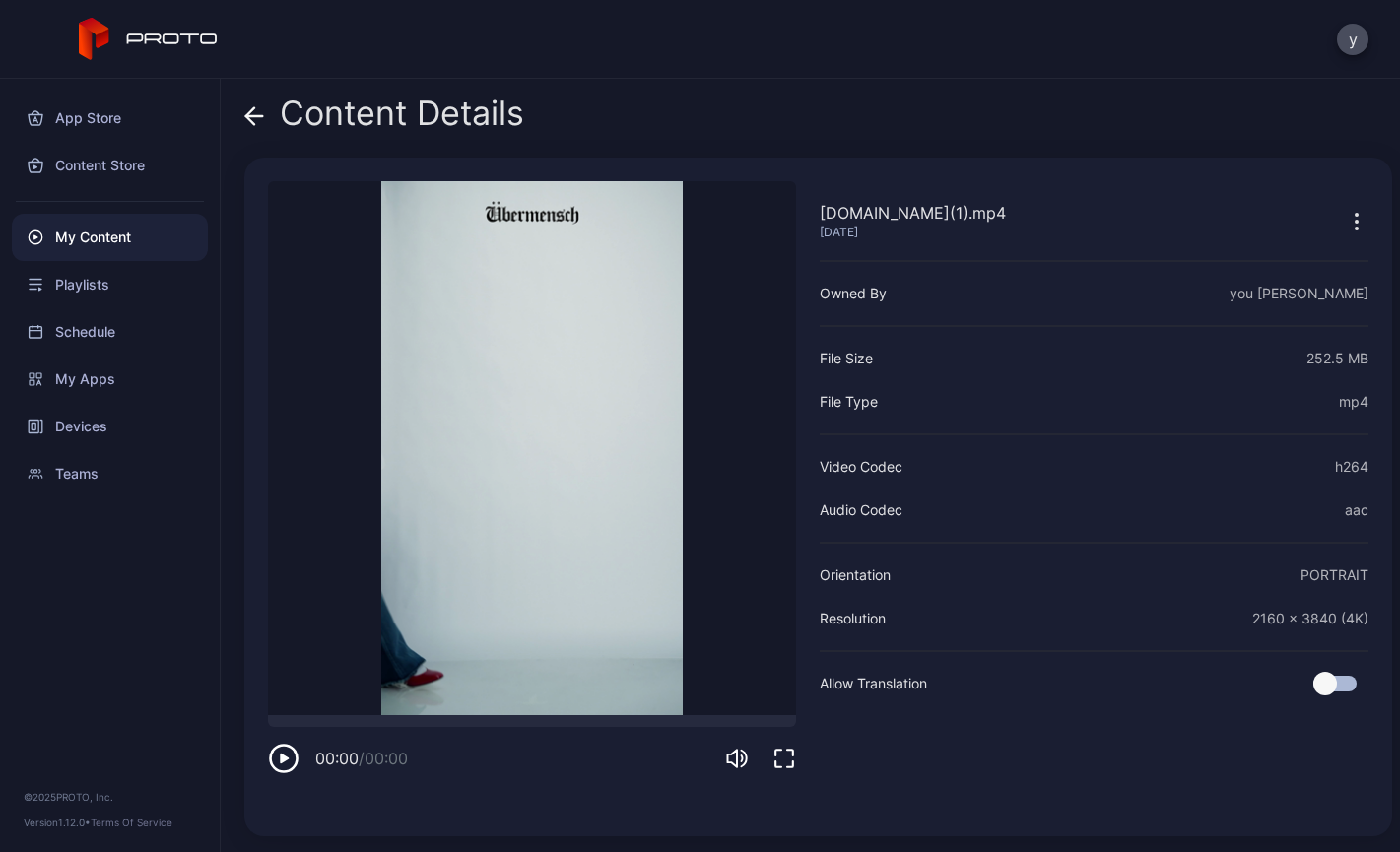click 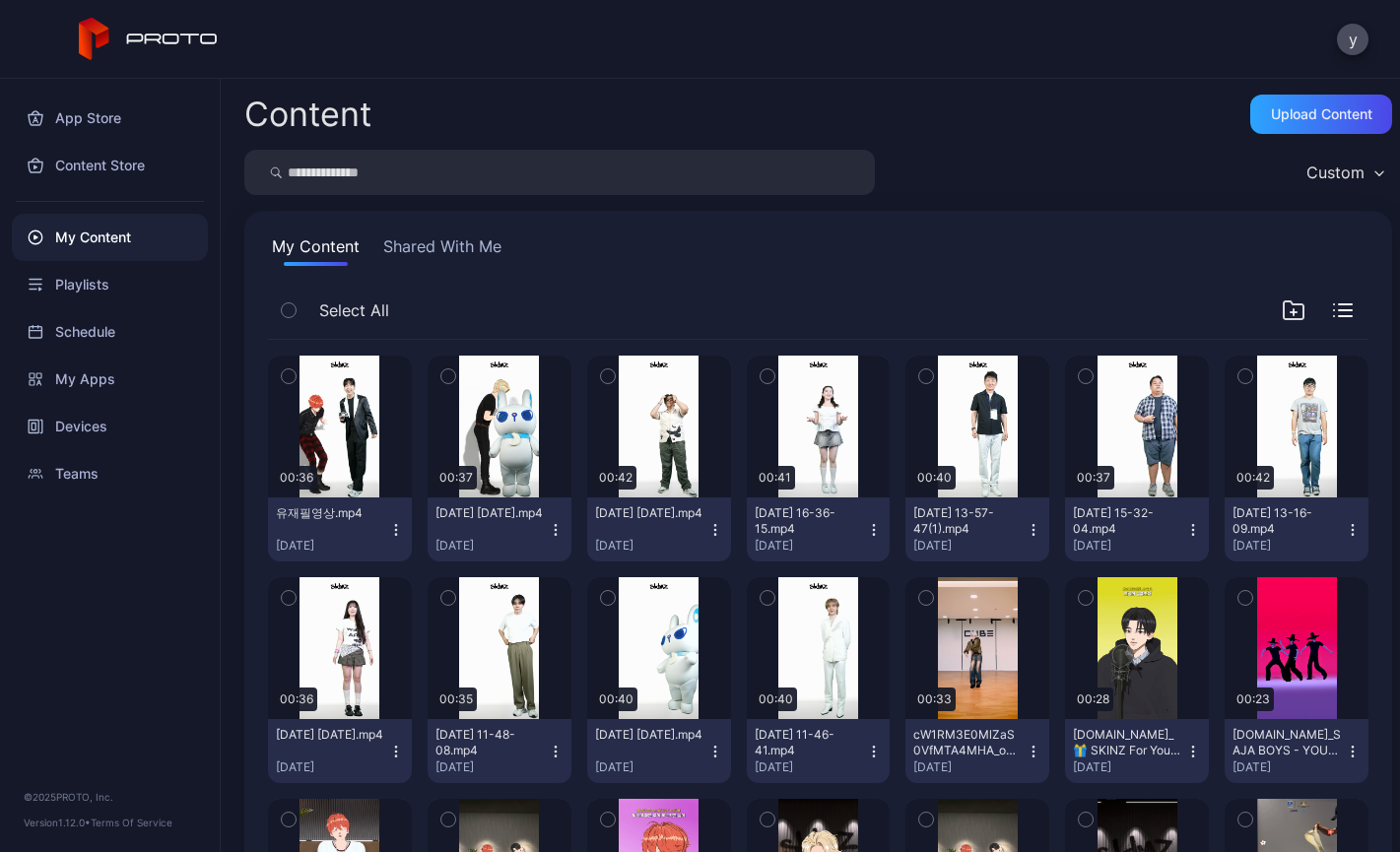 scroll, scrollTop: 4605, scrollLeft: 0, axis: vertical 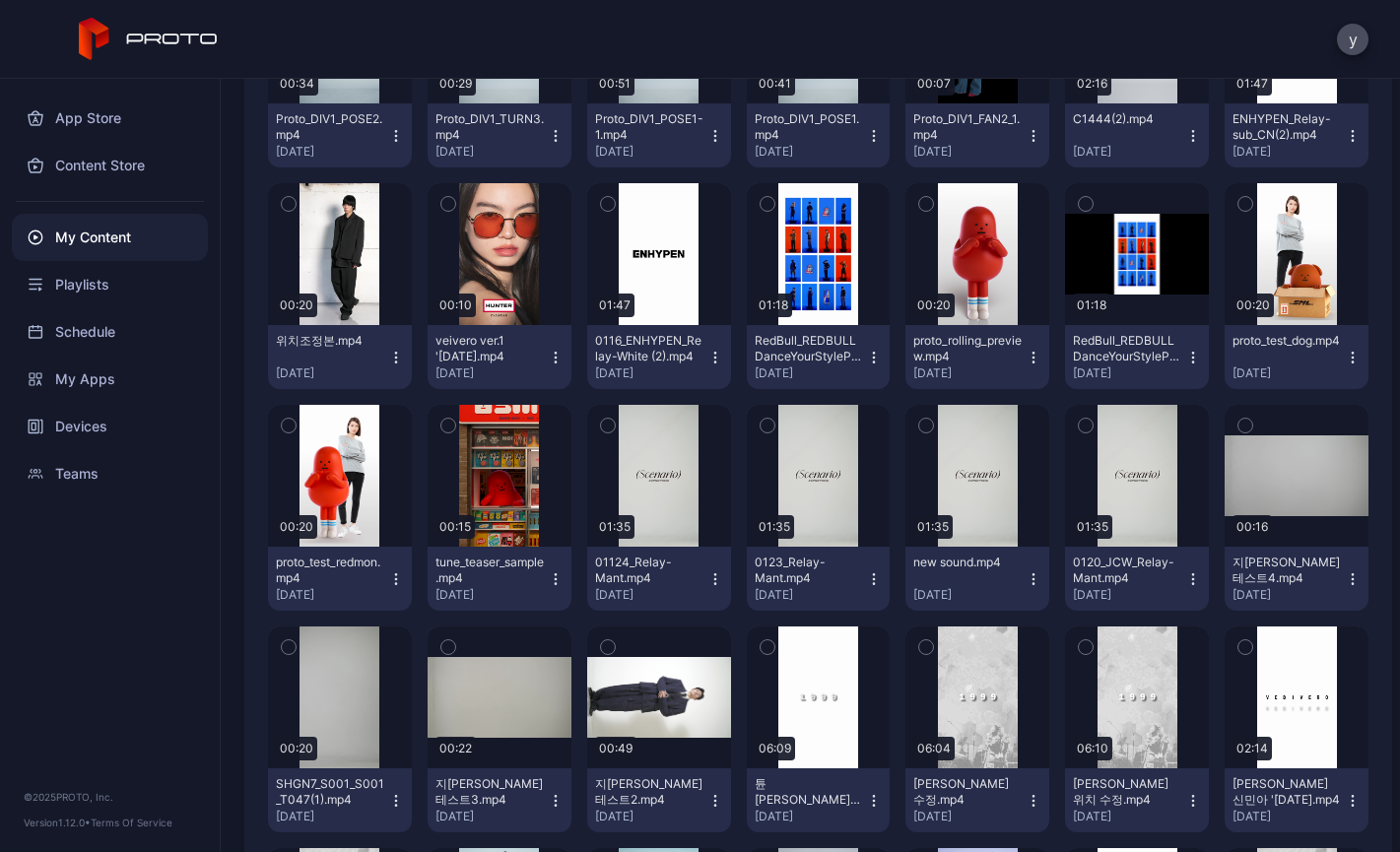 click on "Preview" at bounding box center (340, -189) 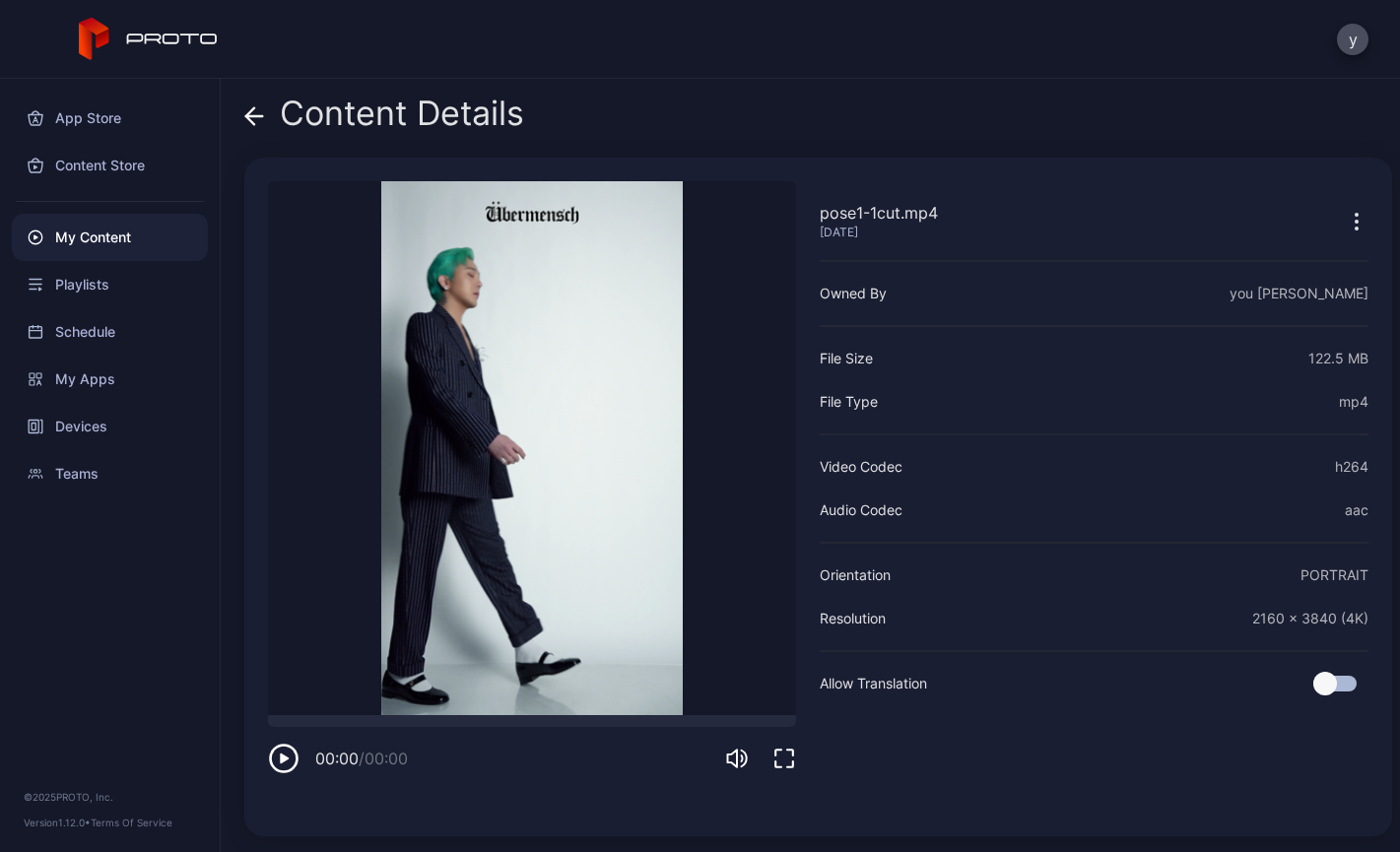 click on "Sorry, your browser doesn‘t support embedded videos" at bounding box center (532, 448) 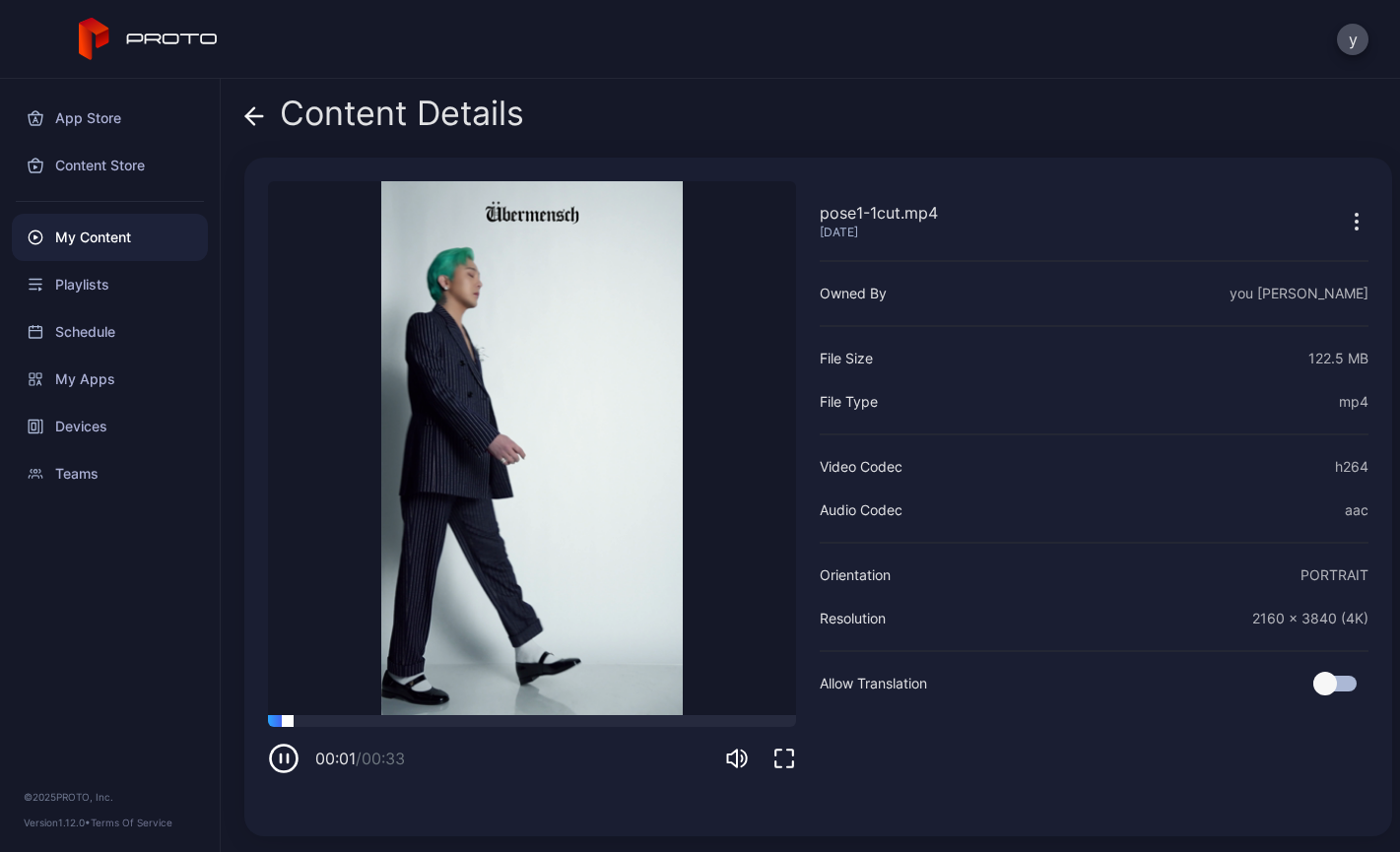click at bounding box center (532, 721) 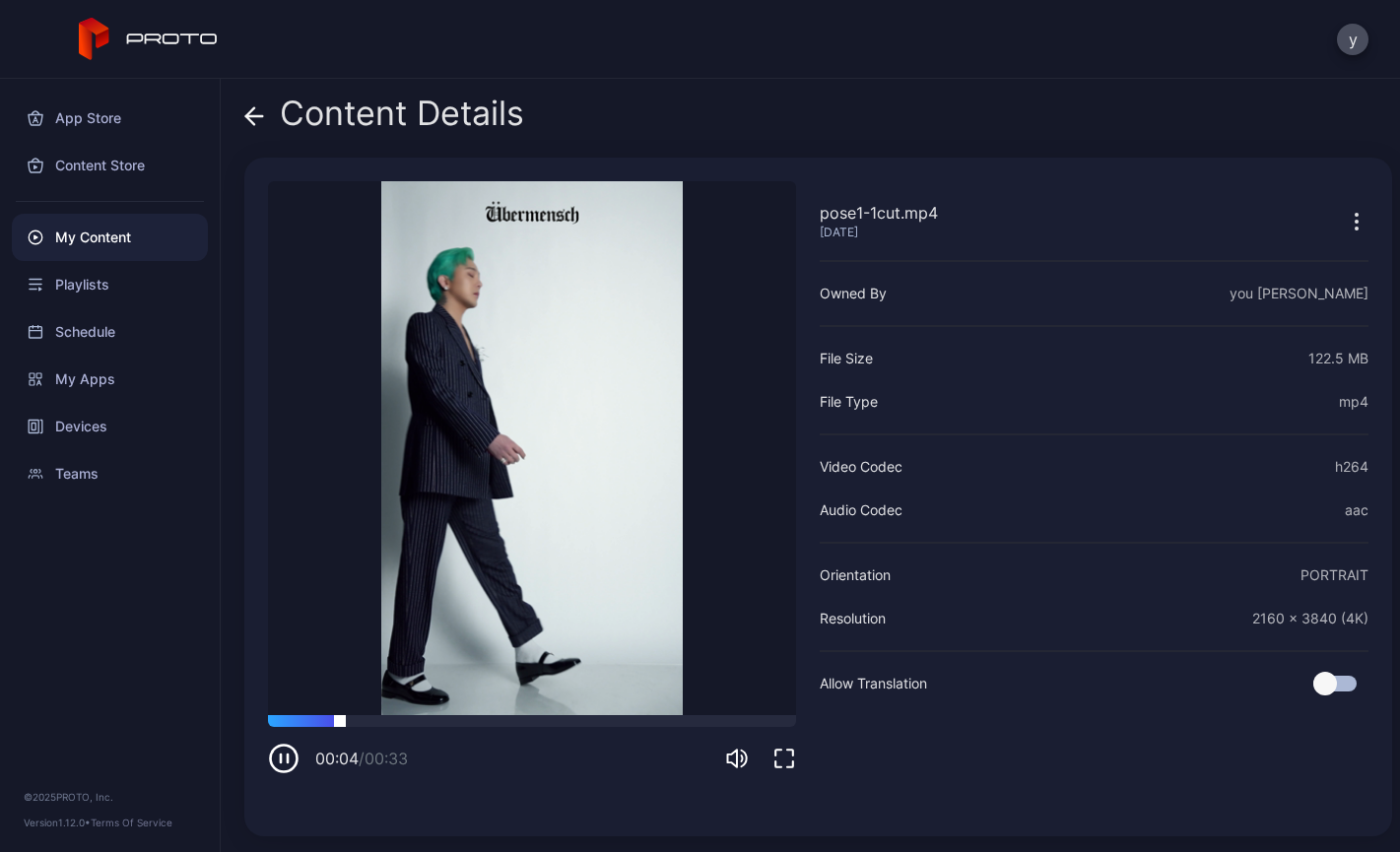 click at bounding box center (532, 721) 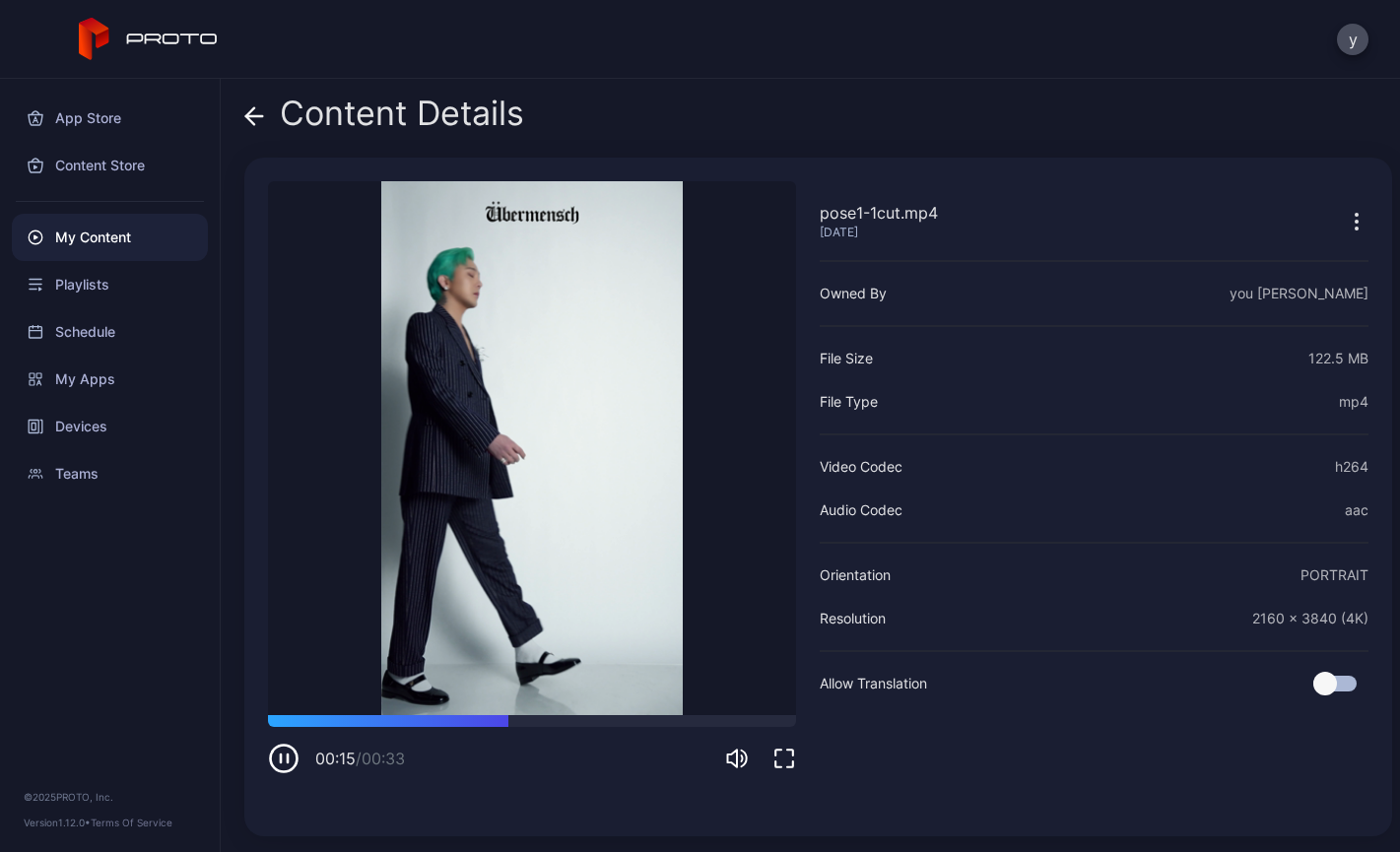 click on "Sorry, your browser doesn‘t support embedded videos" at bounding box center (532, 448) 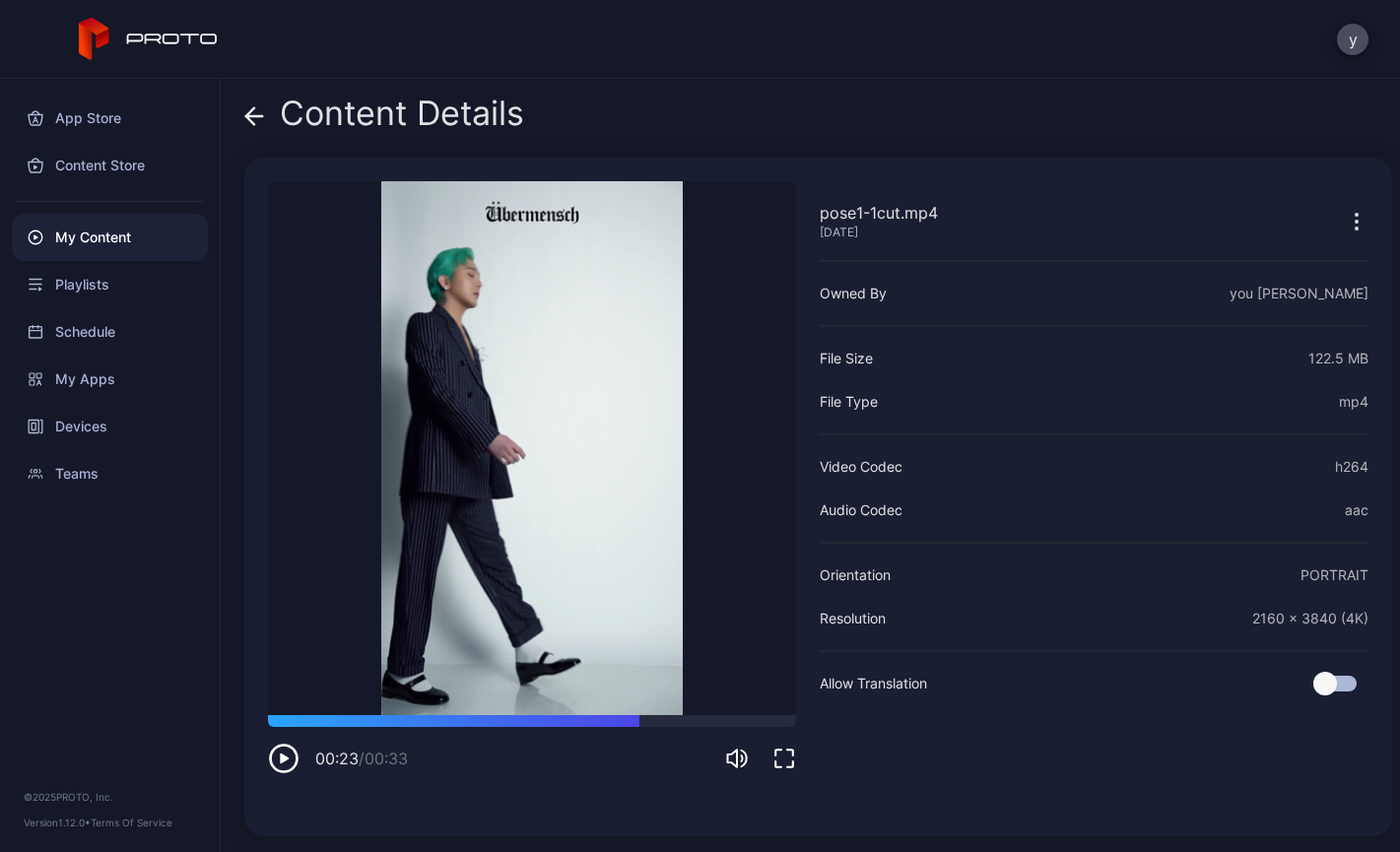 click on "00:23  /  00:33" at bounding box center [532, 745] 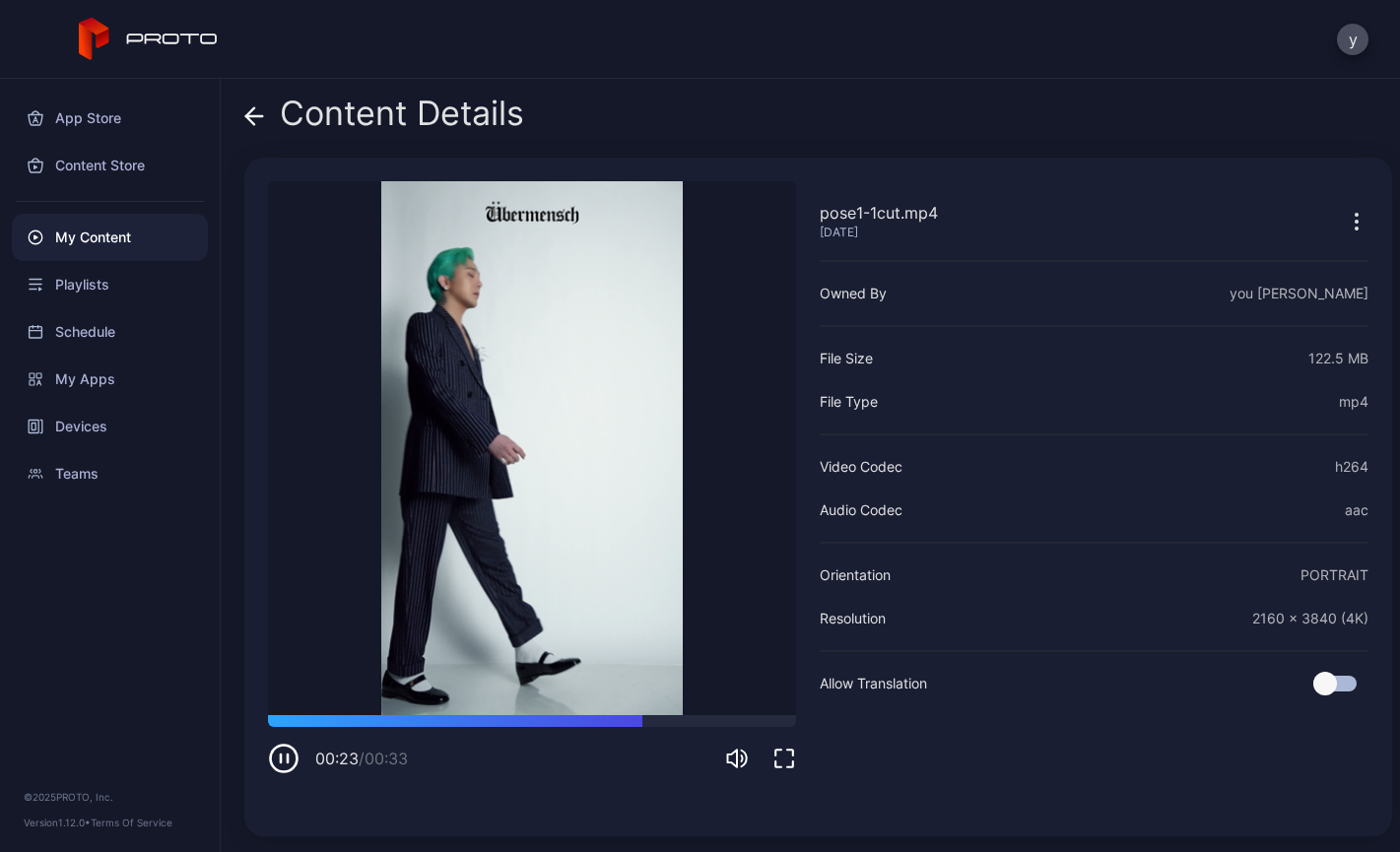 click on "00:23  /  00:33" at bounding box center (532, 745) 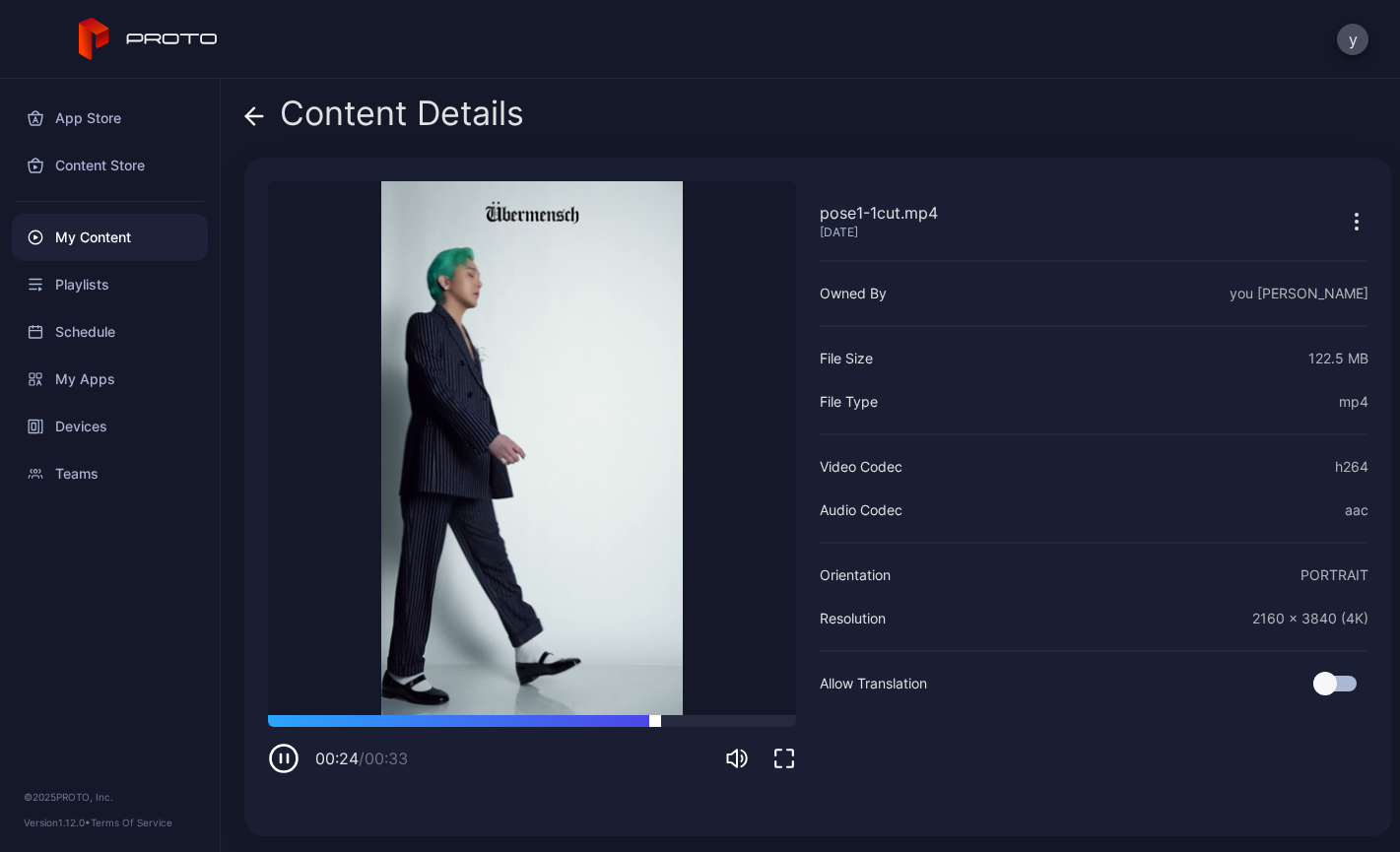 drag, startPoint x: 574, startPoint y: 735, endPoint x: 489, endPoint y: 727, distance: 85.37564 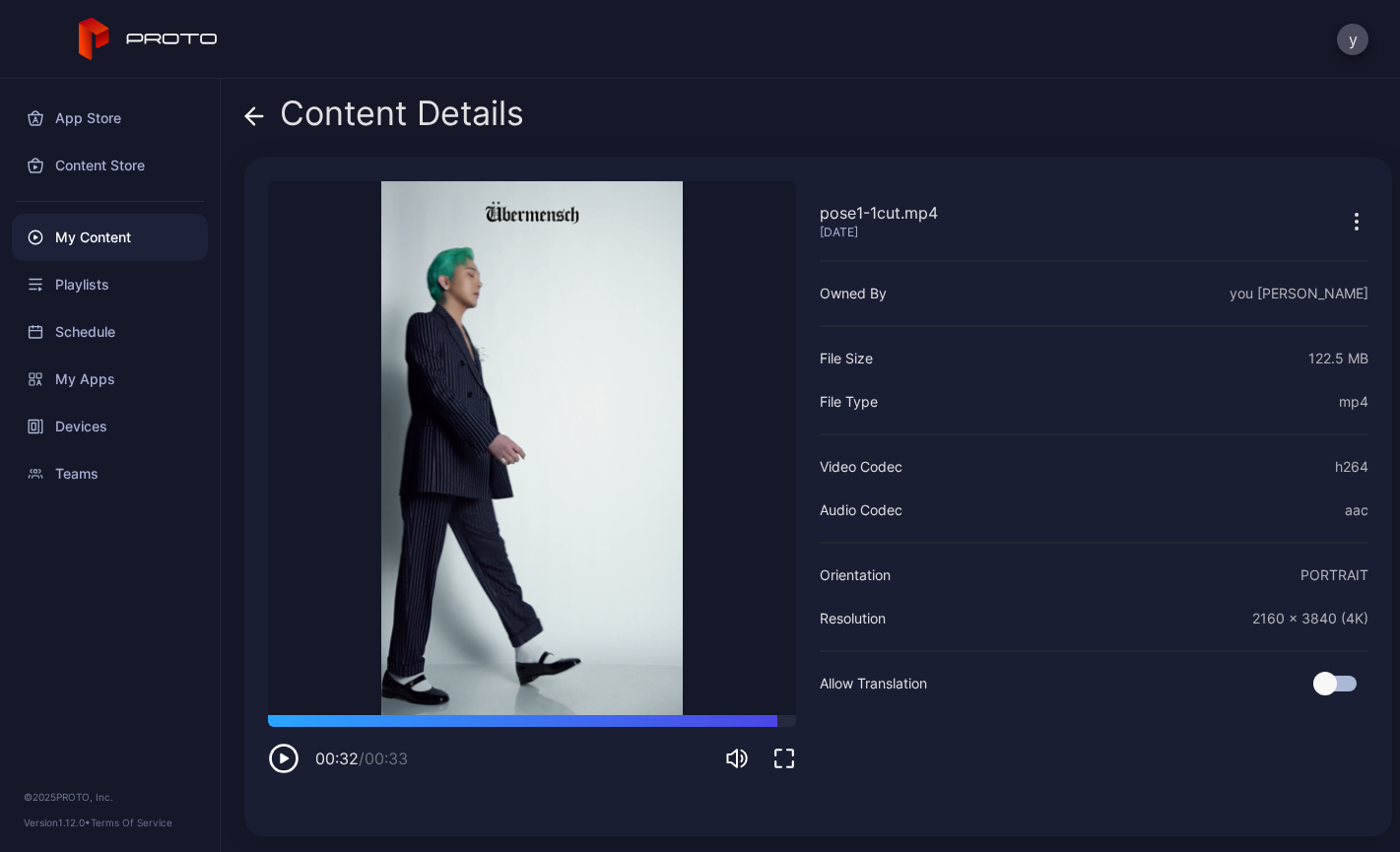 drag, startPoint x: 491, startPoint y: 727, endPoint x: 786, endPoint y: 731, distance: 295.02712 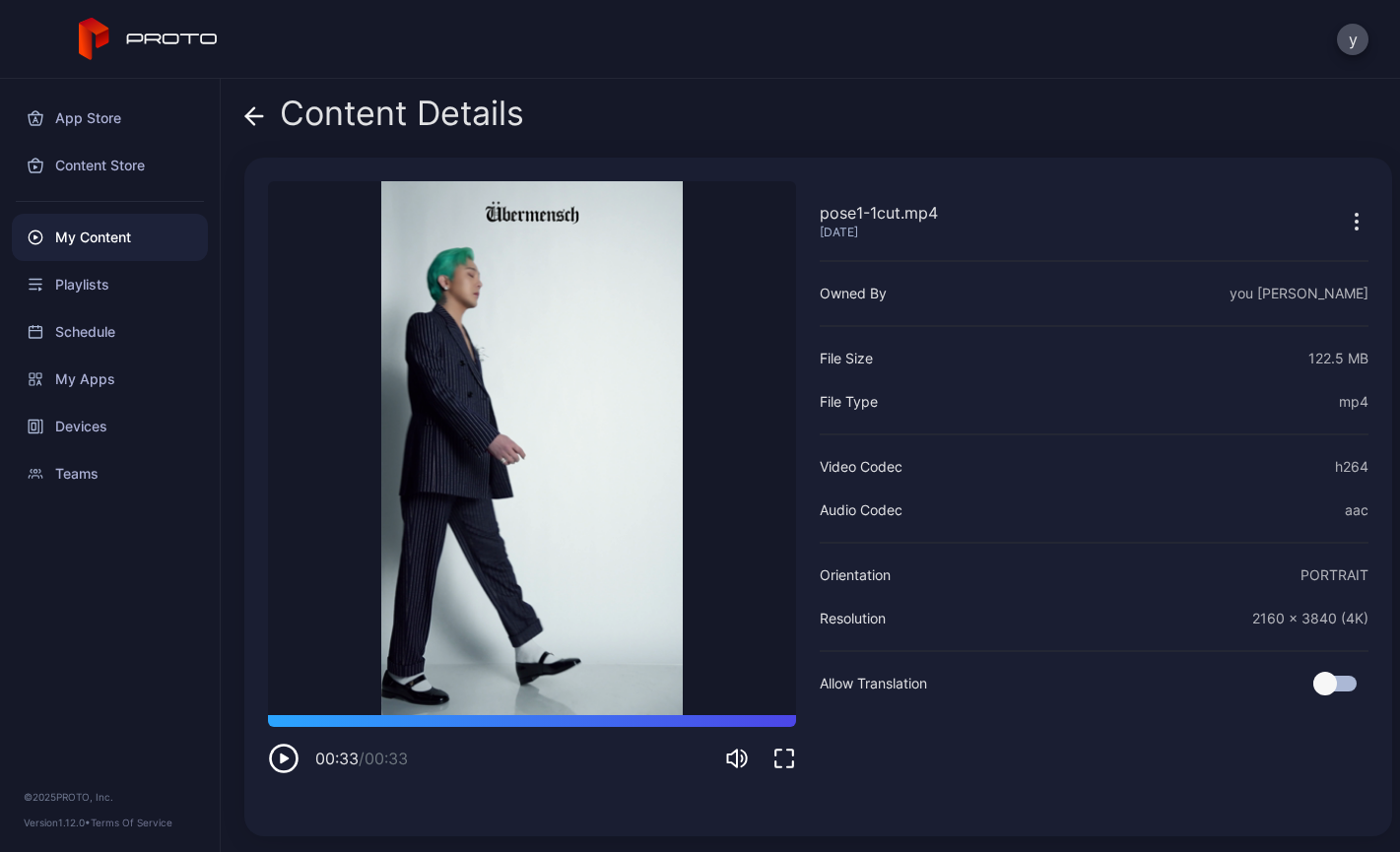 click 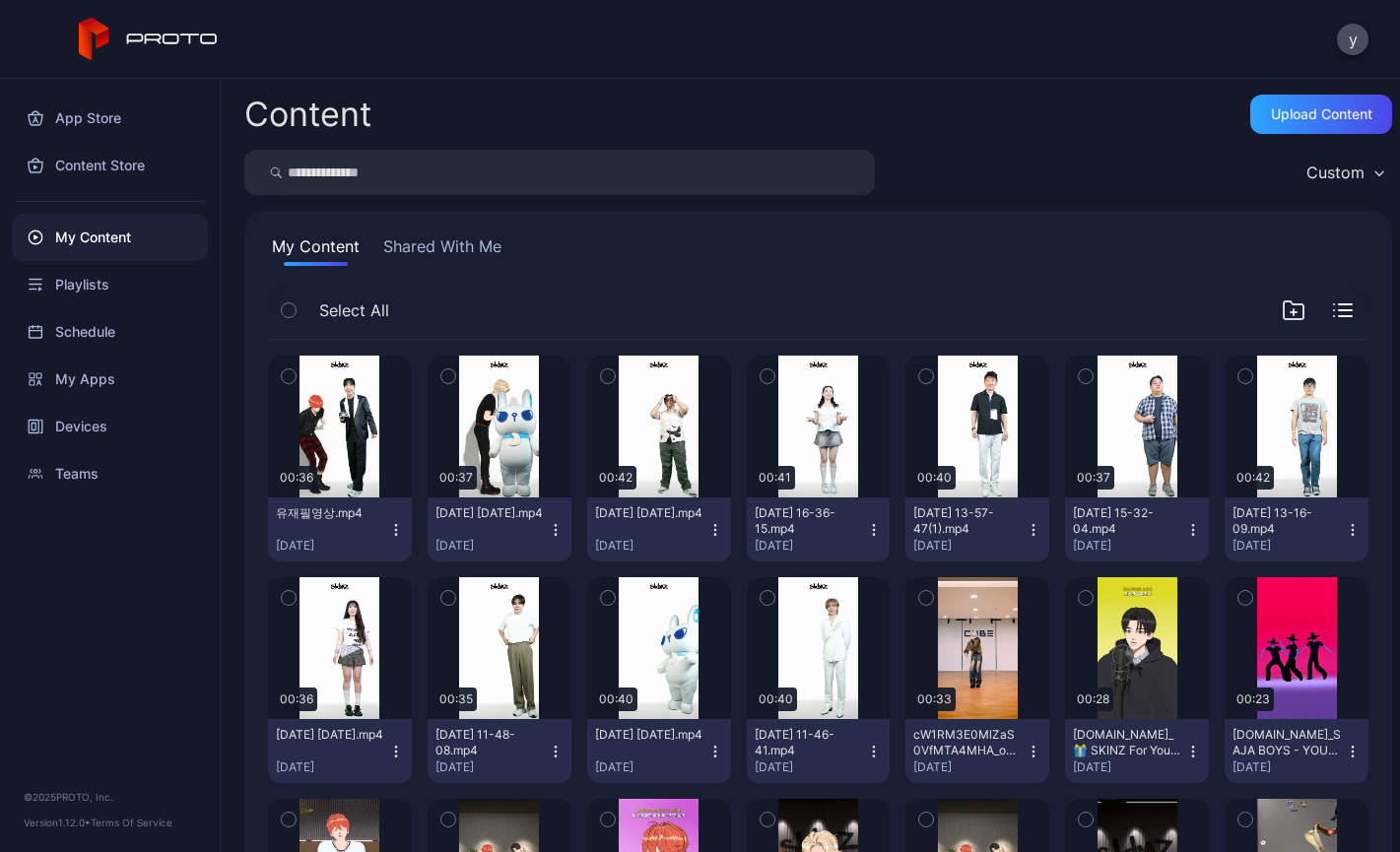 scroll, scrollTop: 4605, scrollLeft: 0, axis: vertical 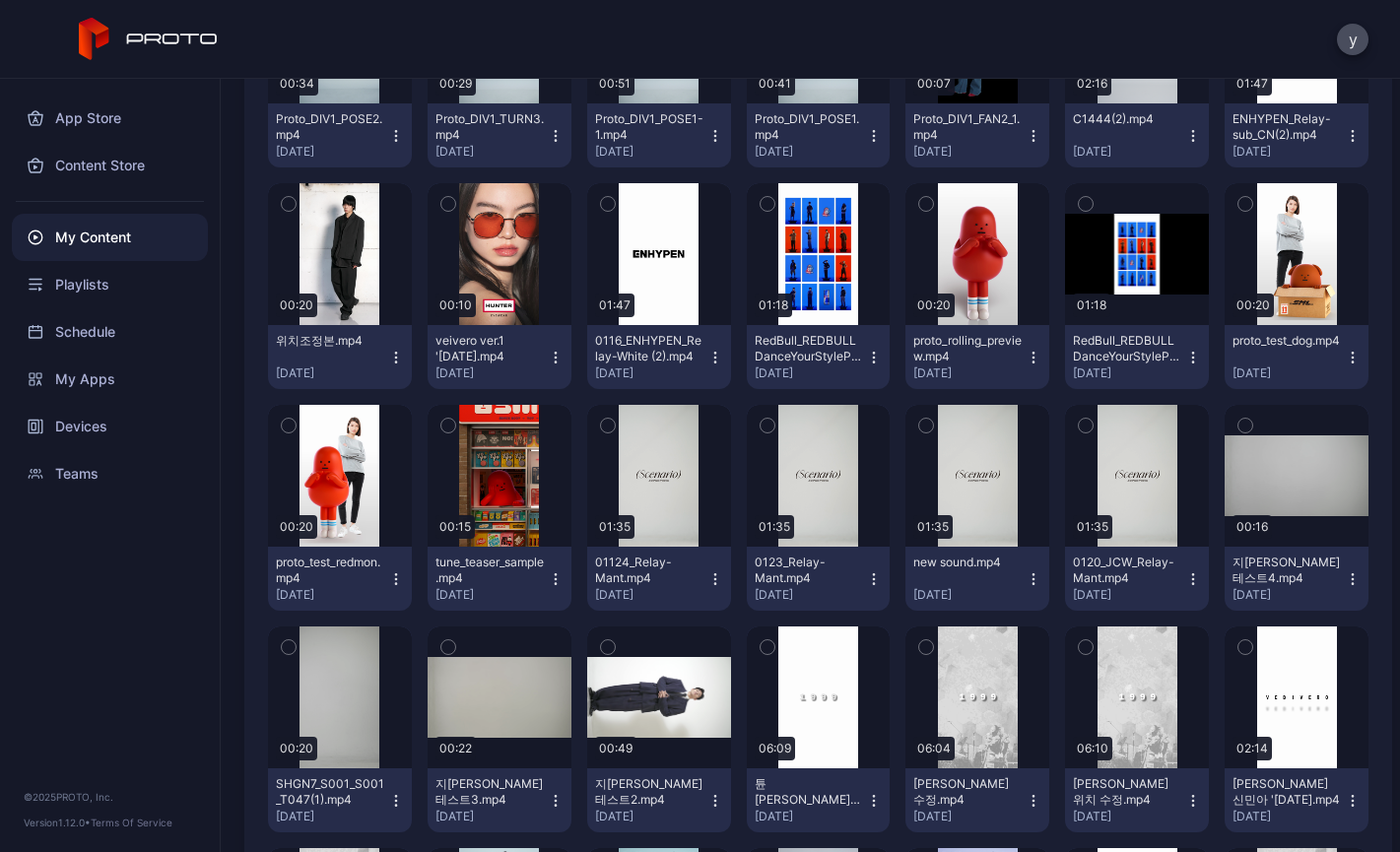 click on "Preview" at bounding box center [1297, -411] 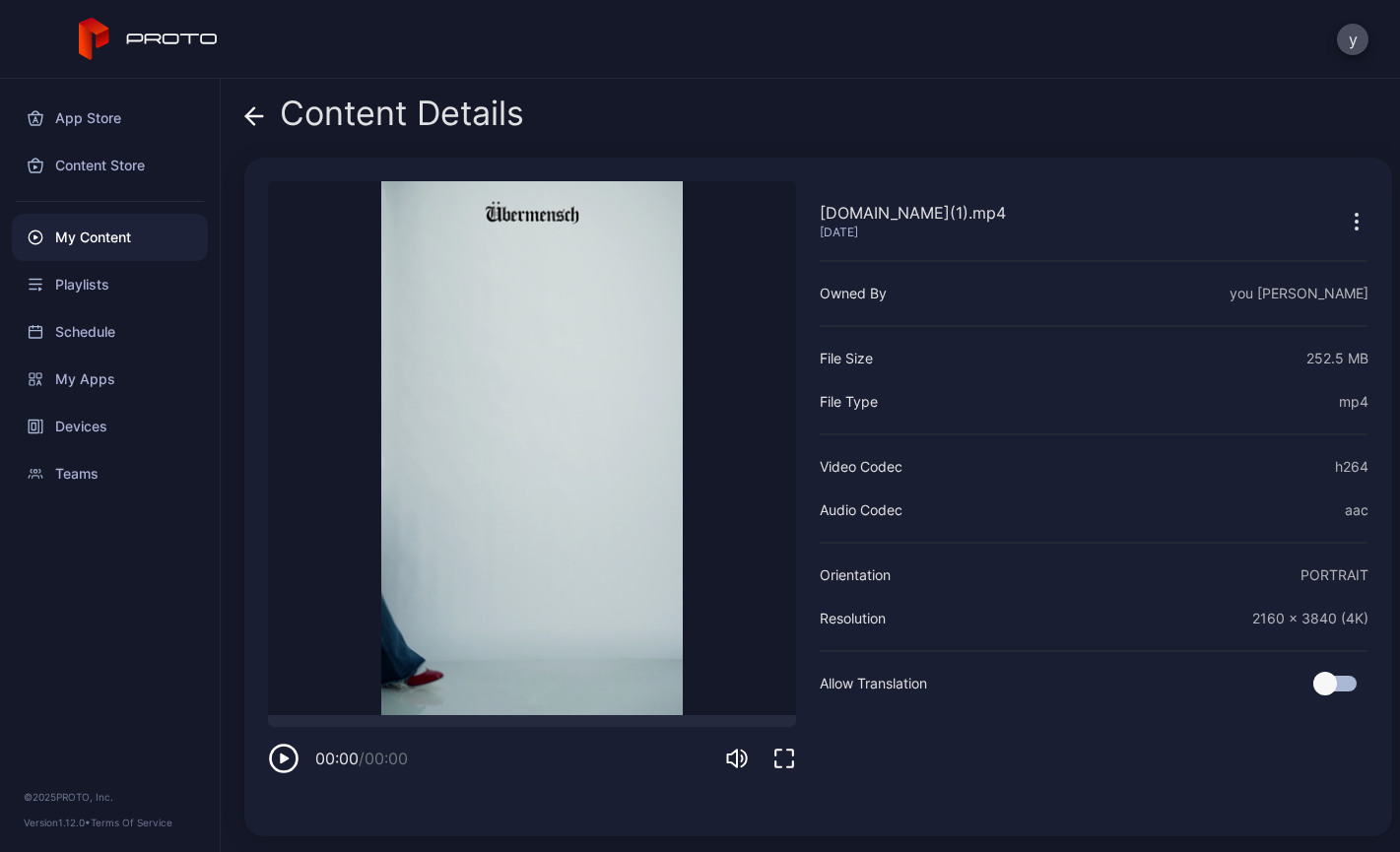 click at bounding box center [254, 113] 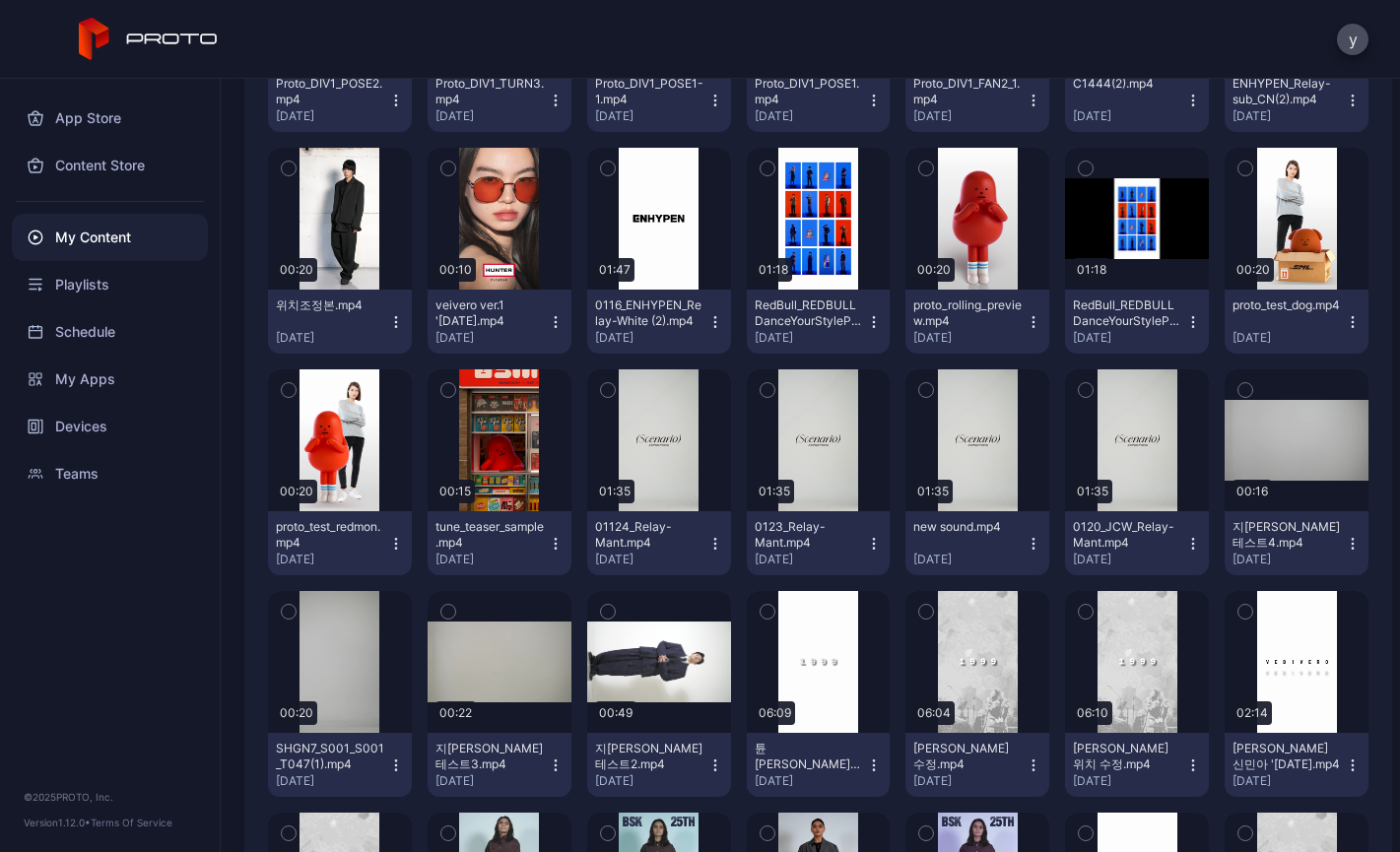 scroll, scrollTop: 4639, scrollLeft: 0, axis: vertical 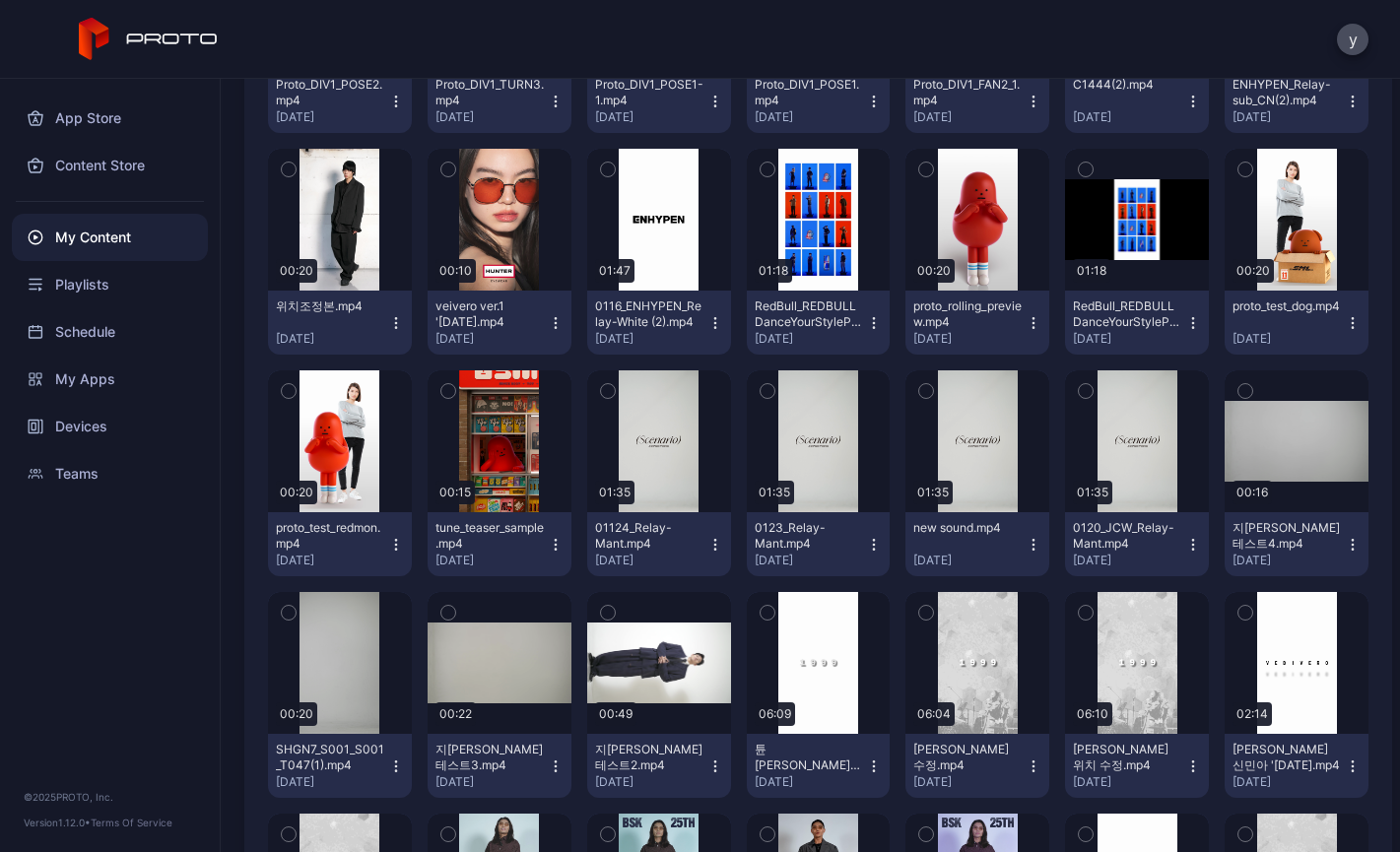 click on "Preview" at bounding box center (977, -224) 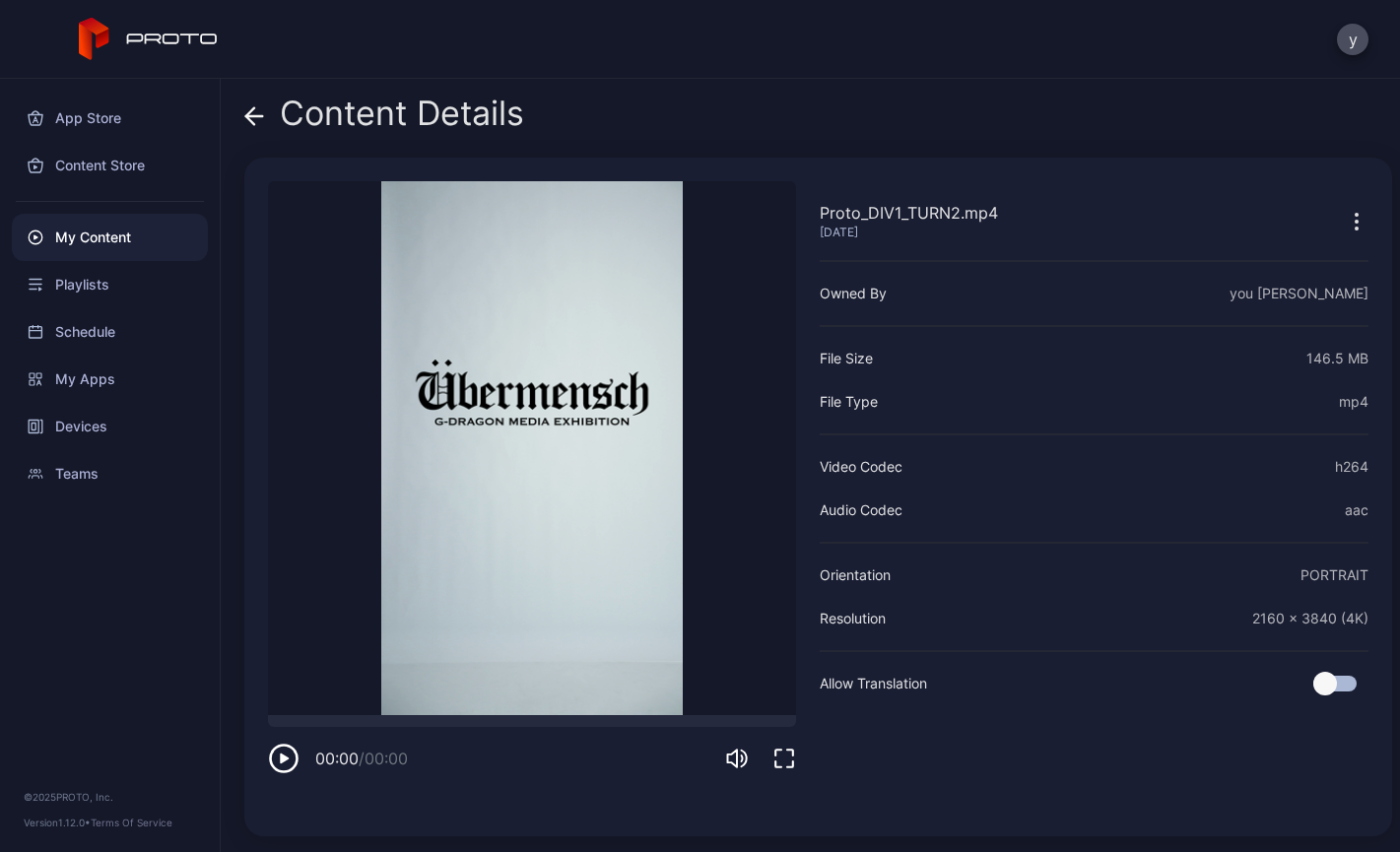drag, startPoint x: 300, startPoint y: 731, endPoint x: 452, endPoint y: 701, distance: 154.93224 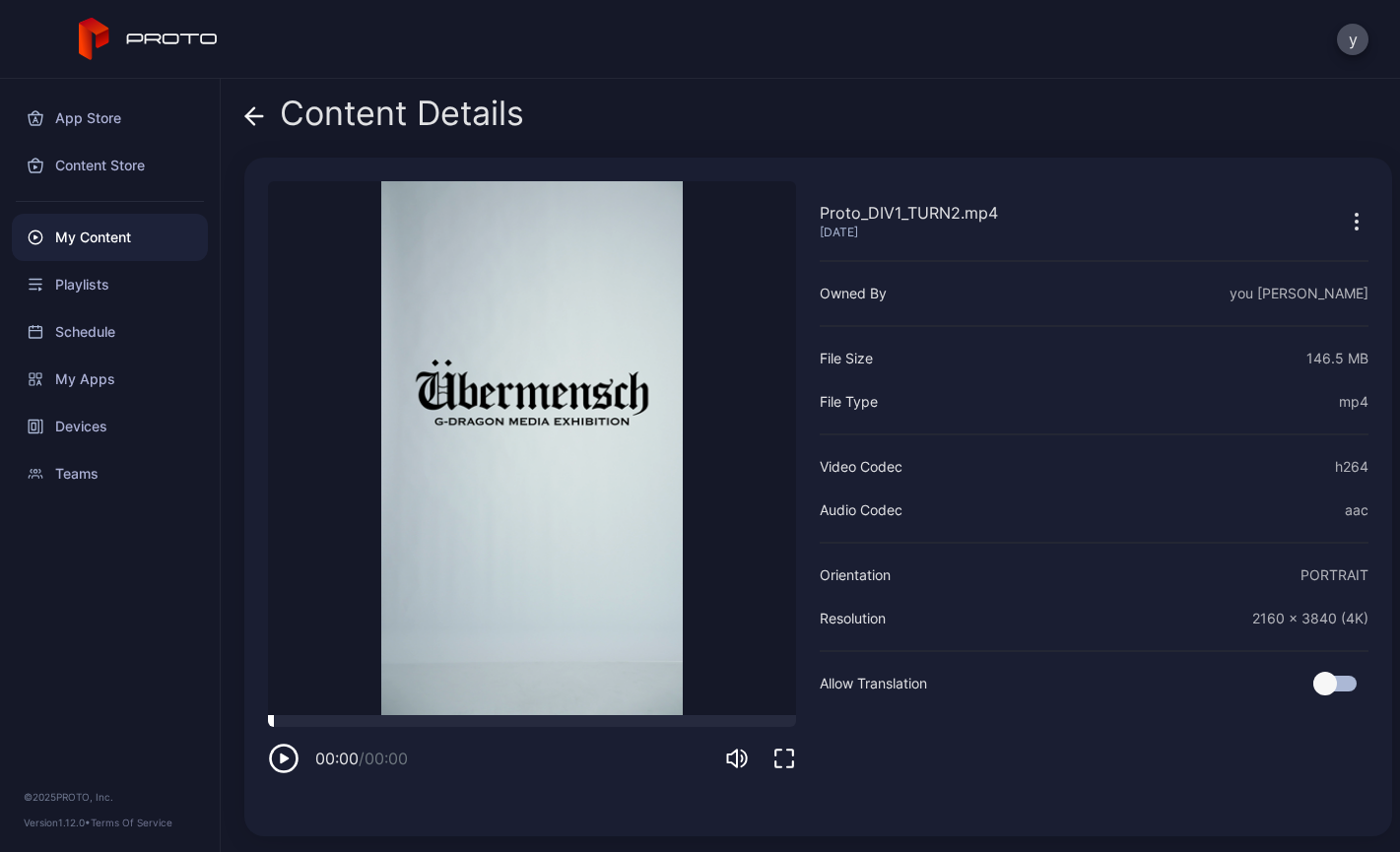 click at bounding box center [532, 721] 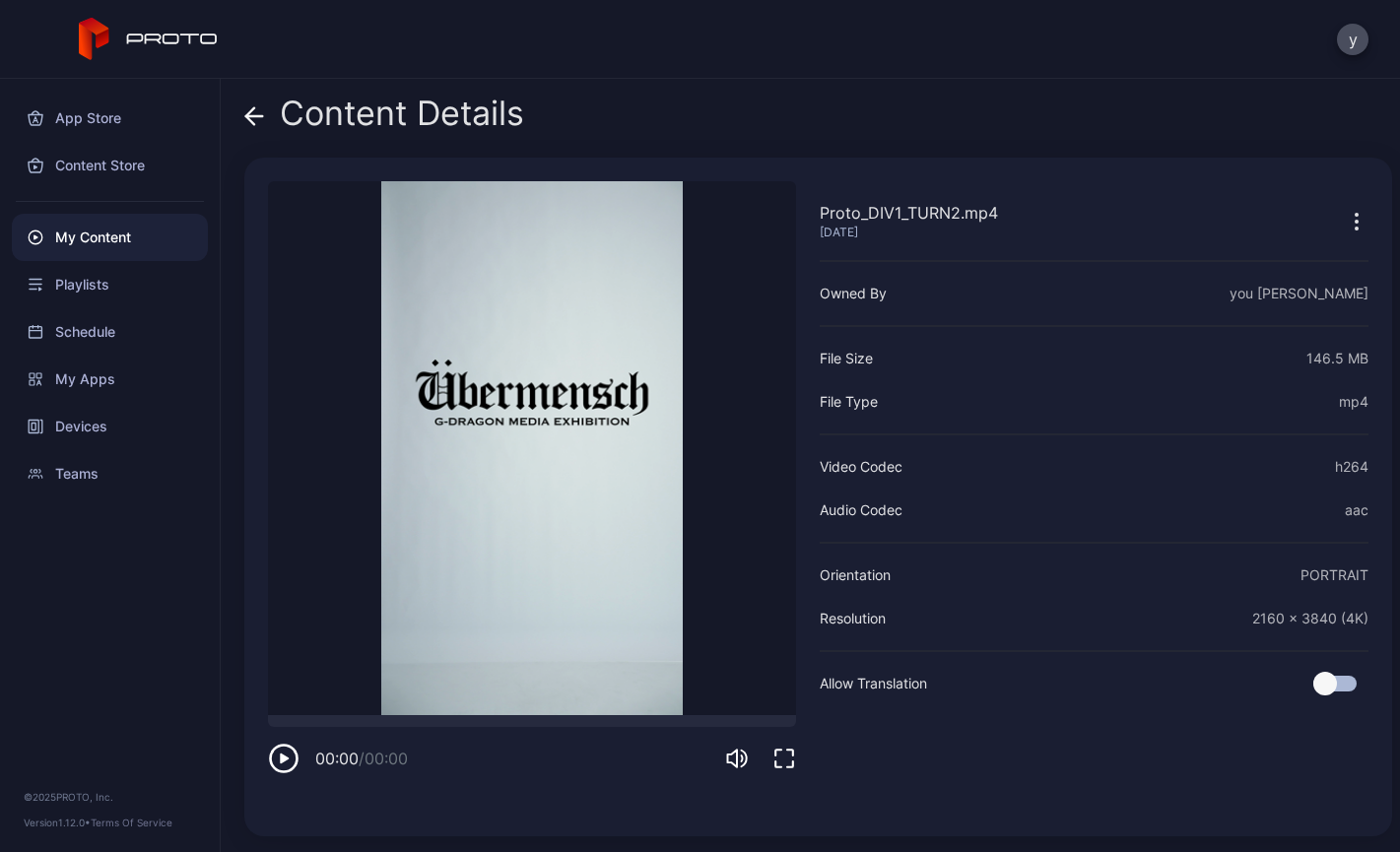 click 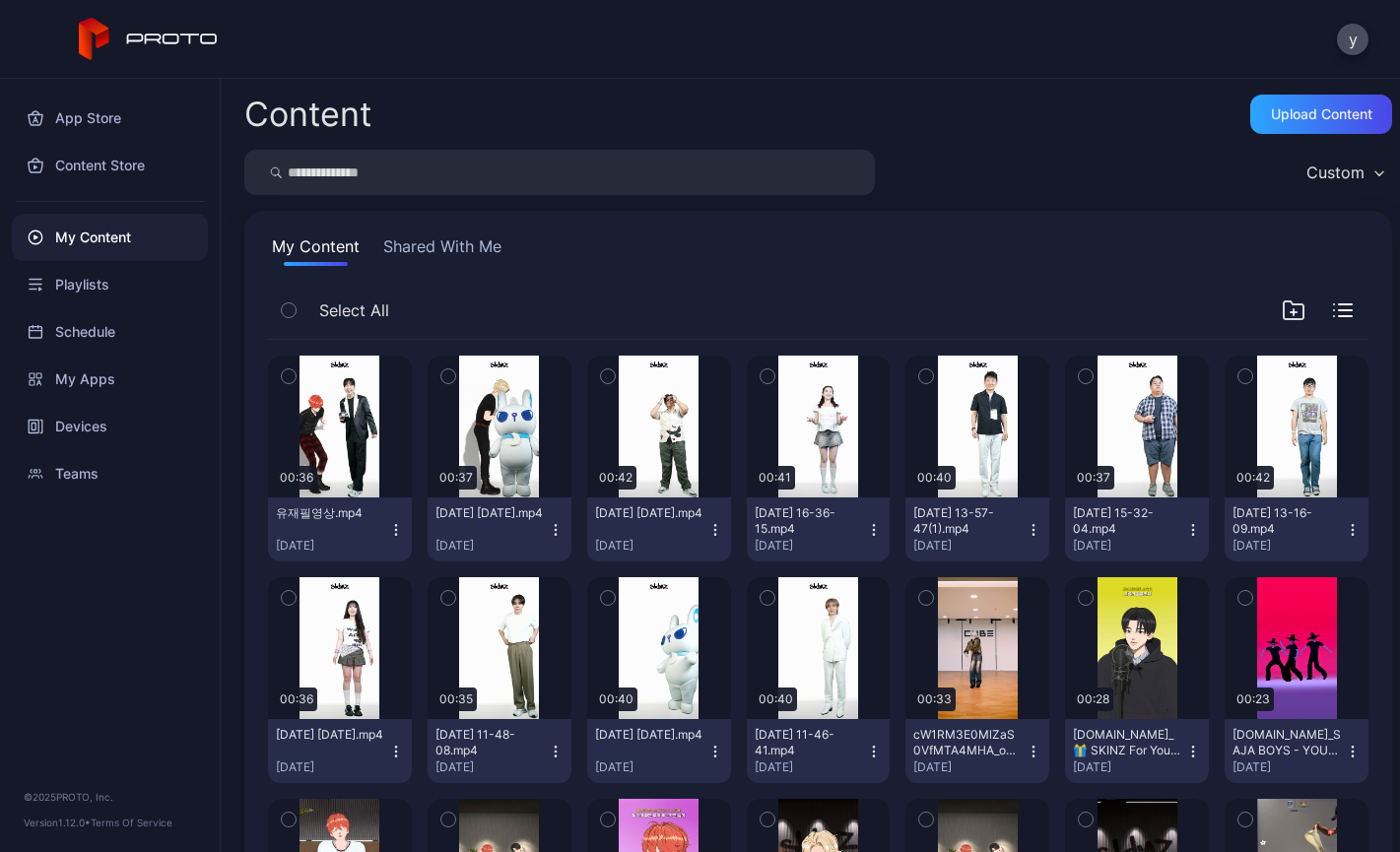scroll, scrollTop: 4639, scrollLeft: 0, axis: vertical 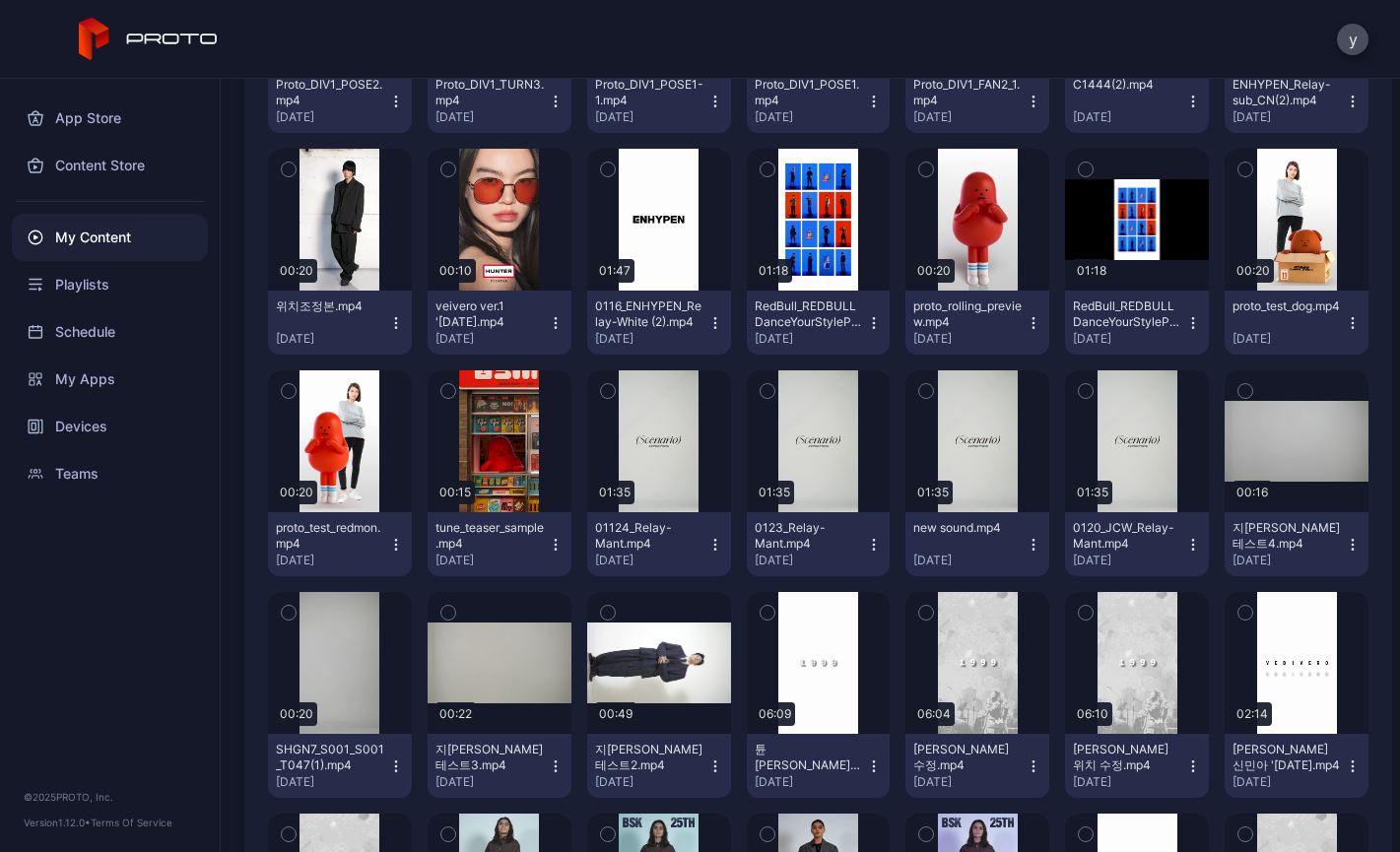 click on "Preview" at bounding box center [1137, -224] 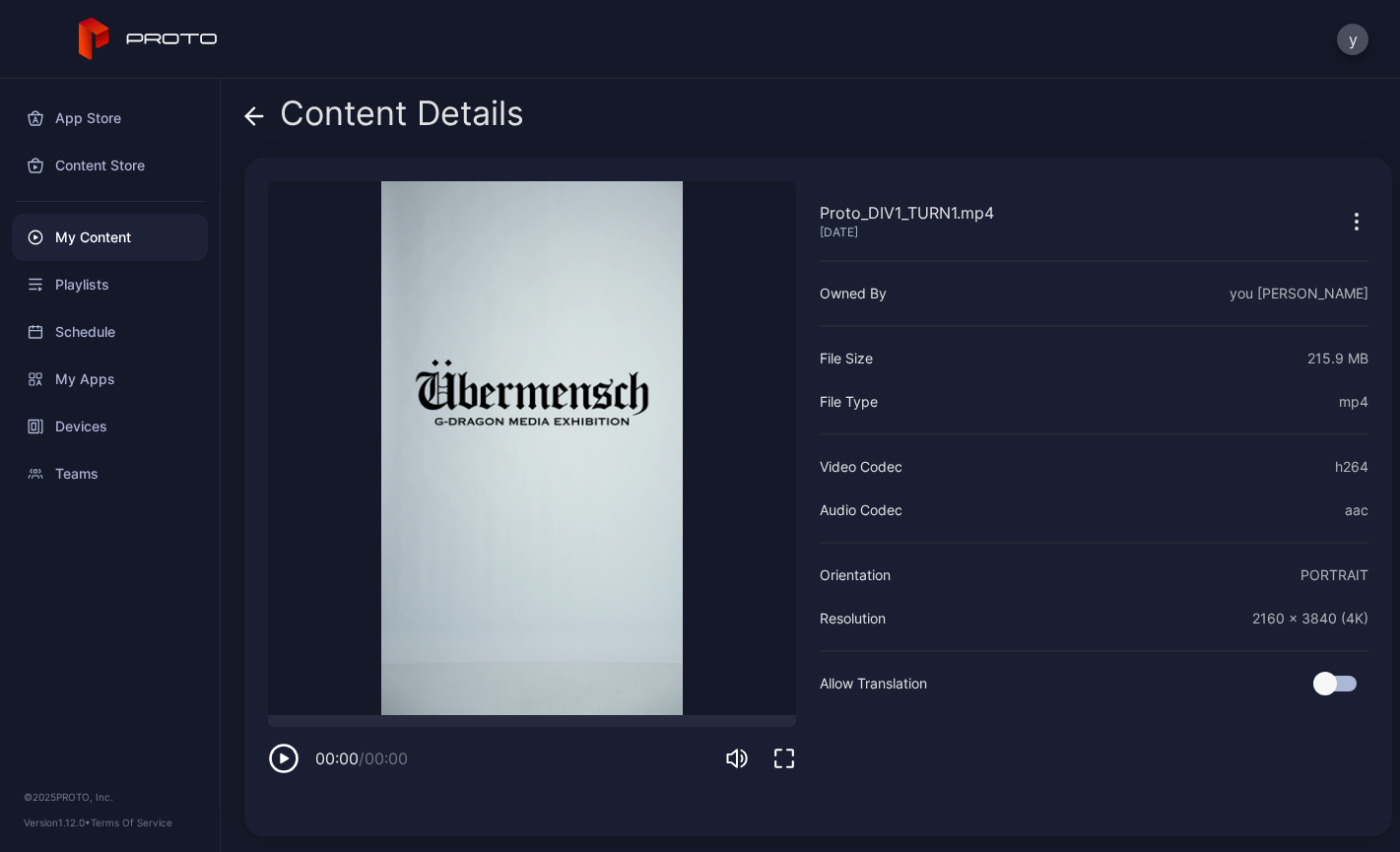 click on "Content Details" at bounding box center [818, 118] 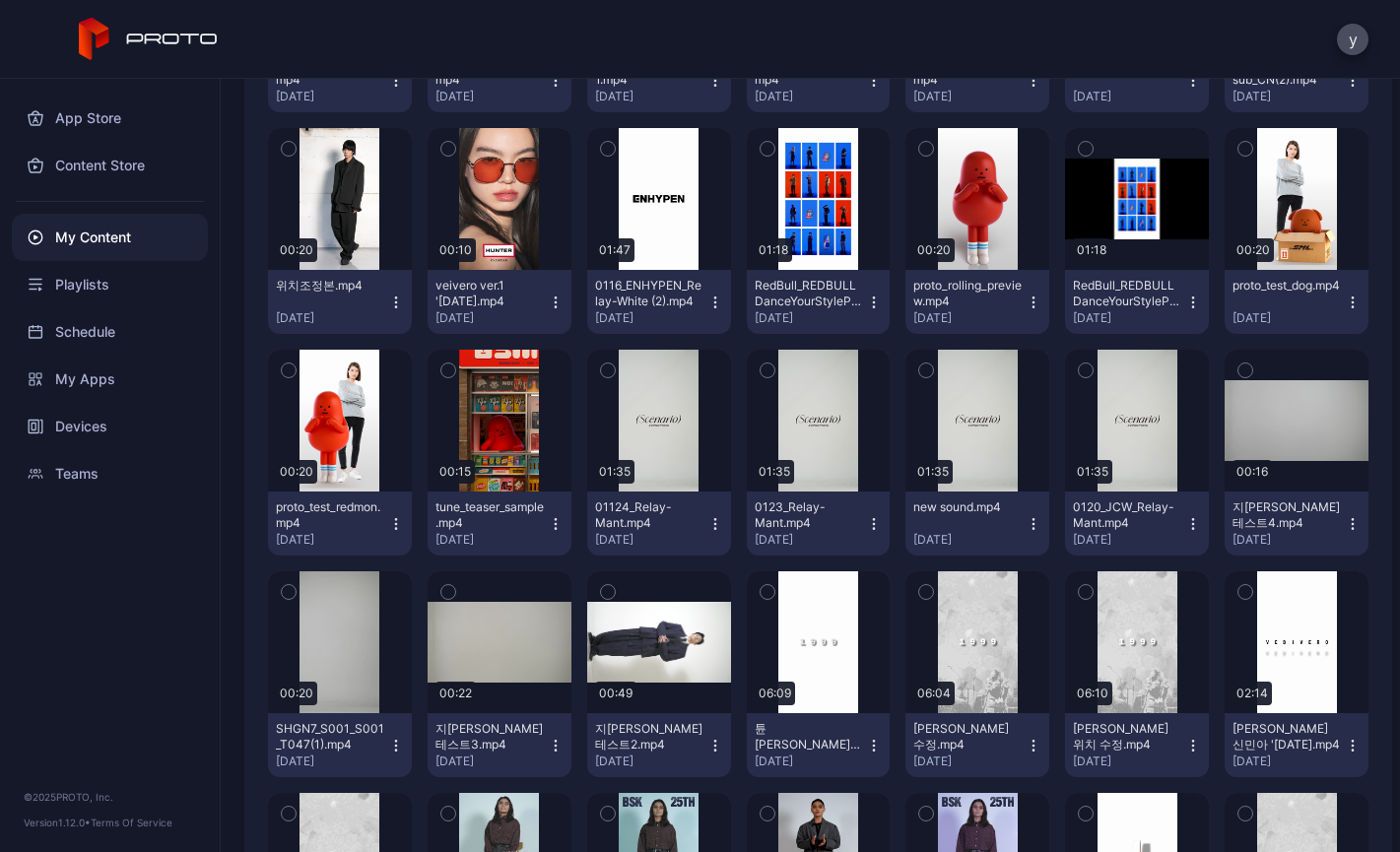 scroll, scrollTop: 4661, scrollLeft: 0, axis: vertical 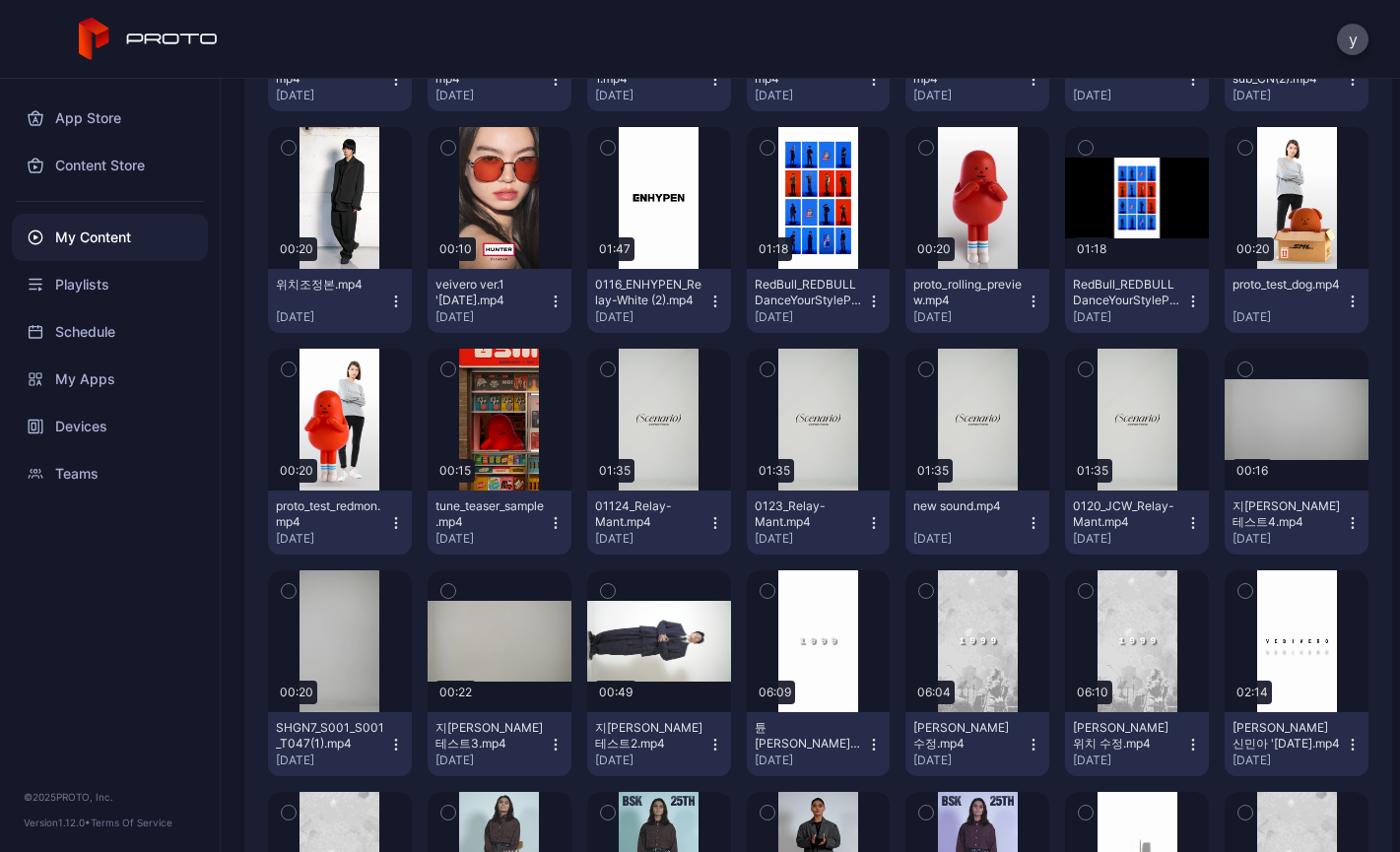 click on "Preview" at bounding box center [1297, -245] 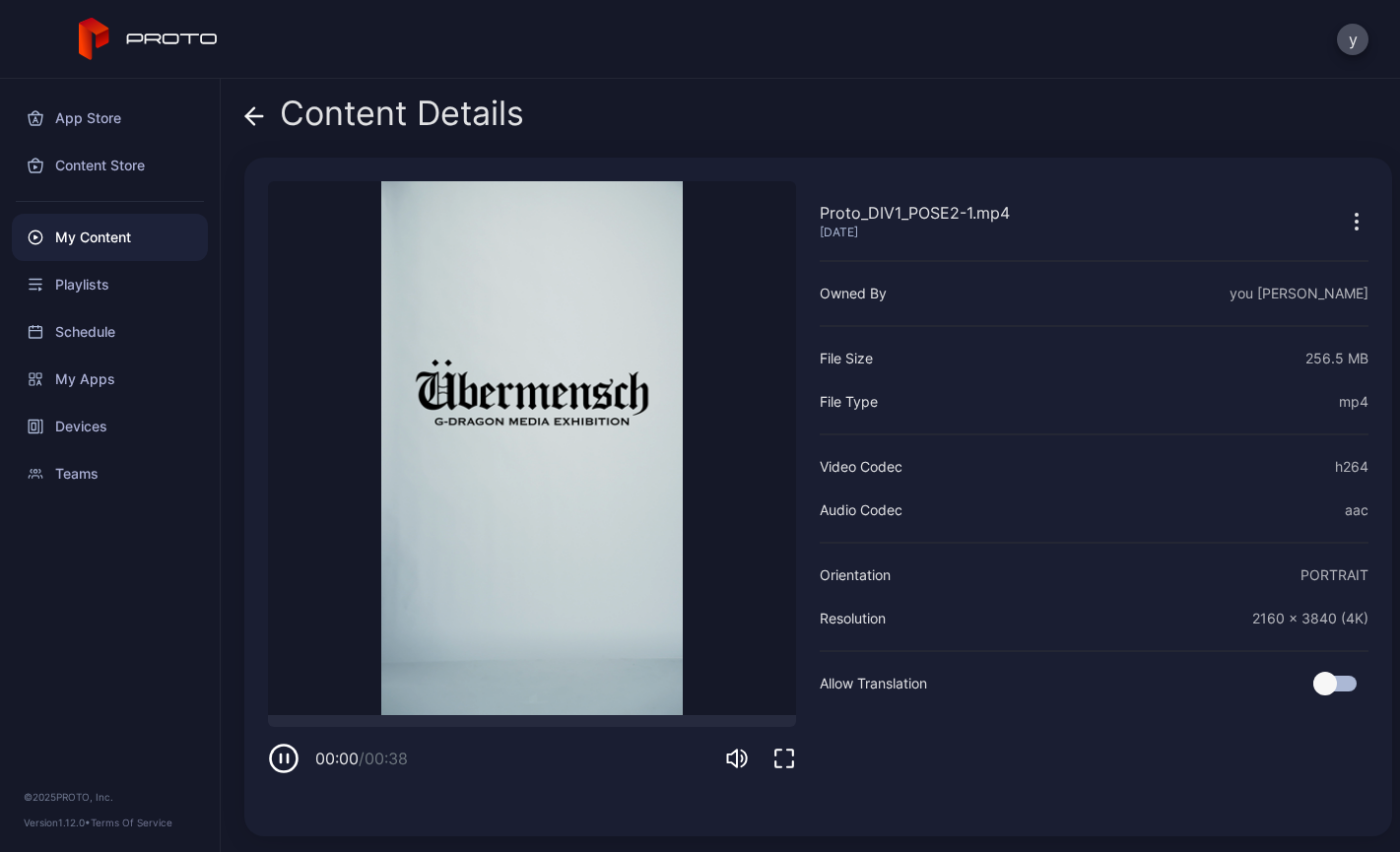 click 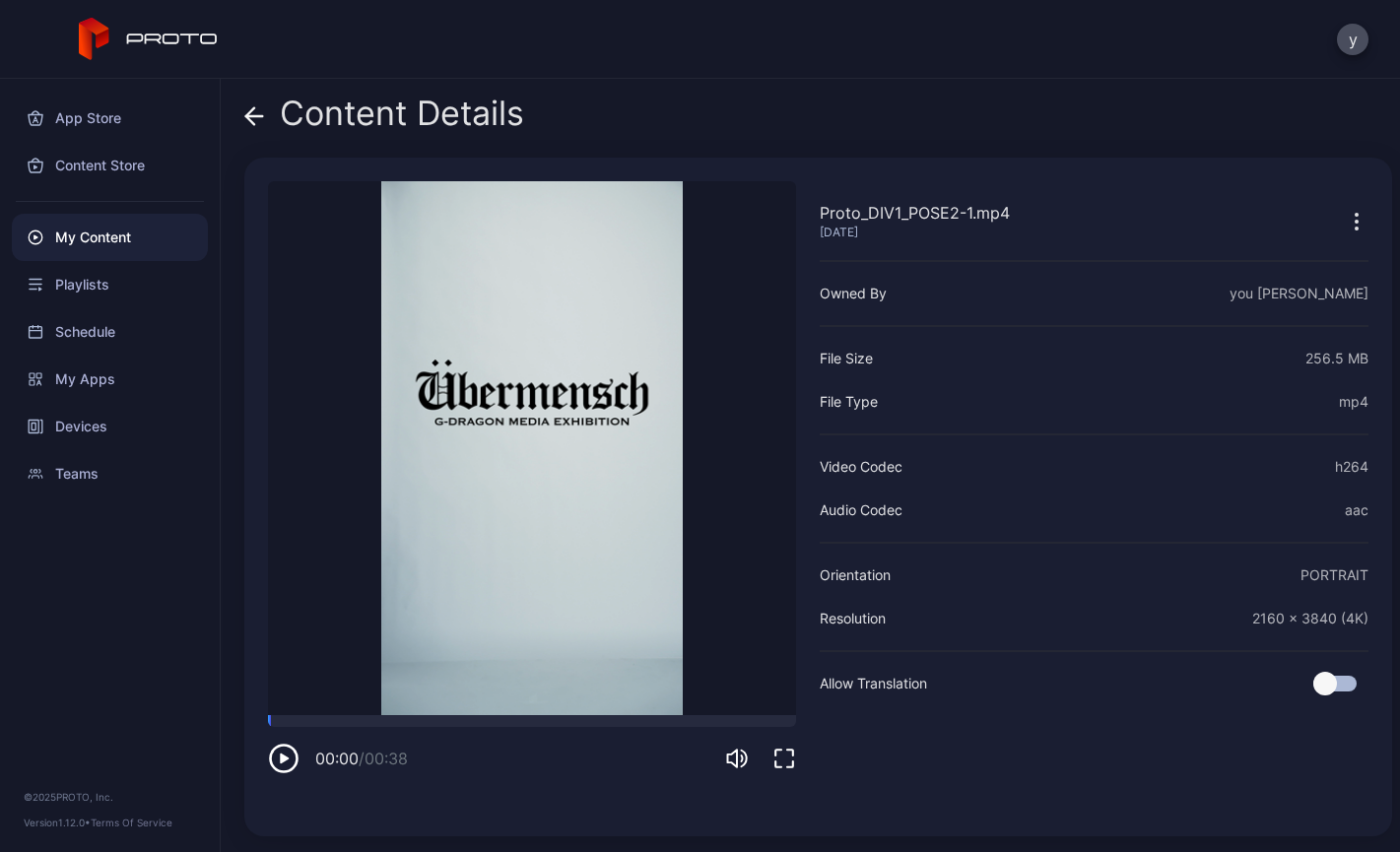 click 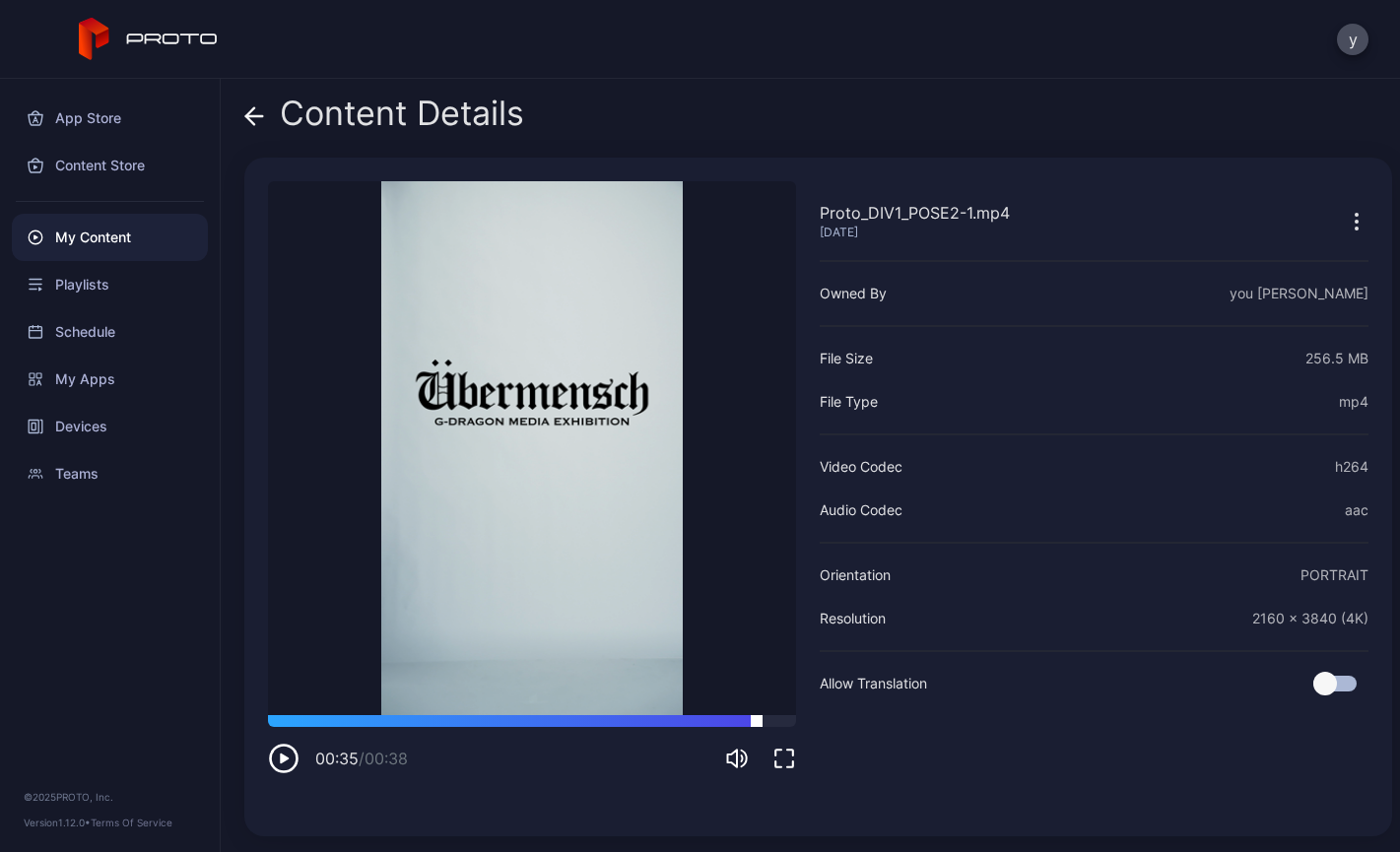 drag, startPoint x: 297, startPoint y: 719, endPoint x: 757, endPoint y: 725, distance: 460.03913 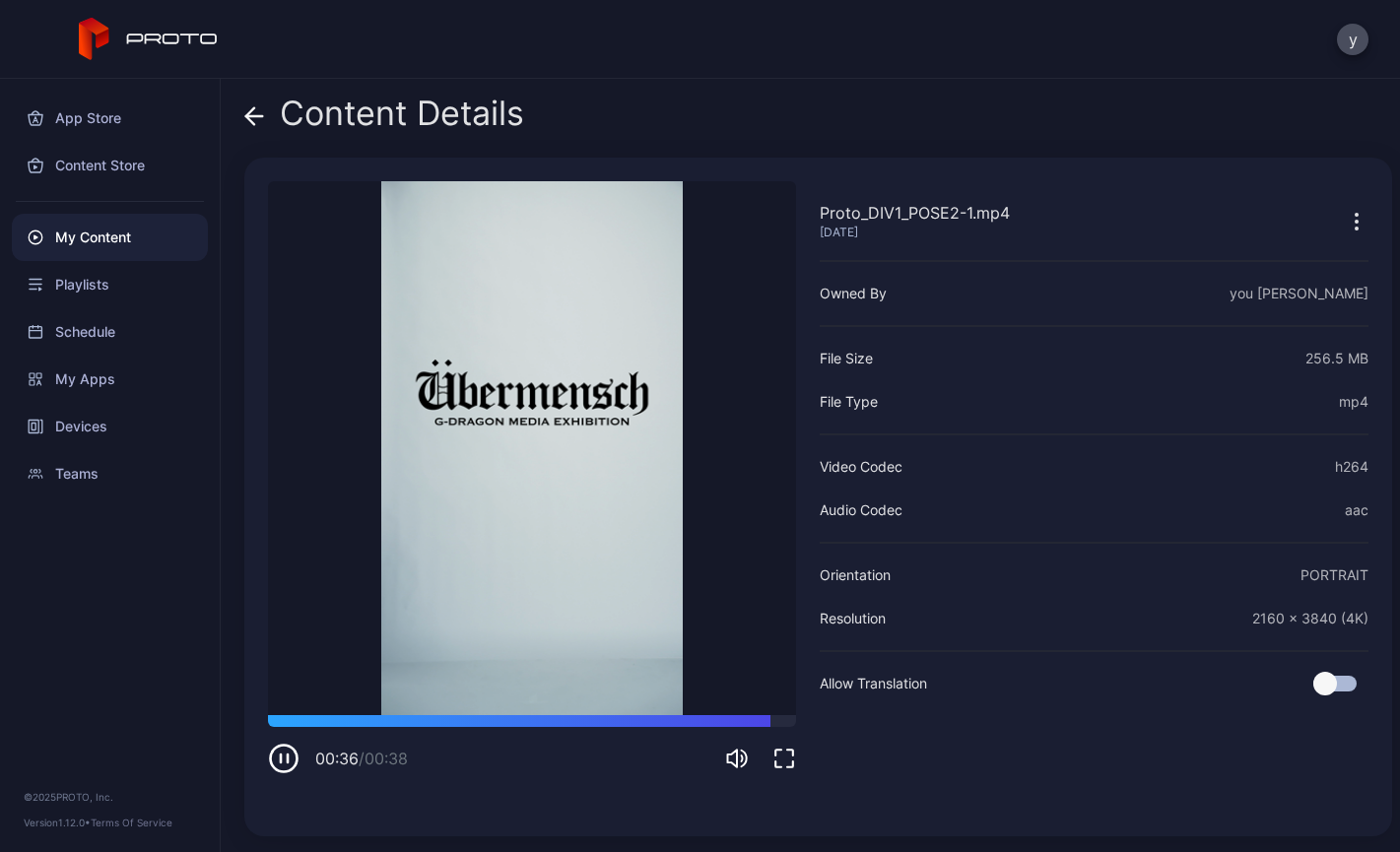 click 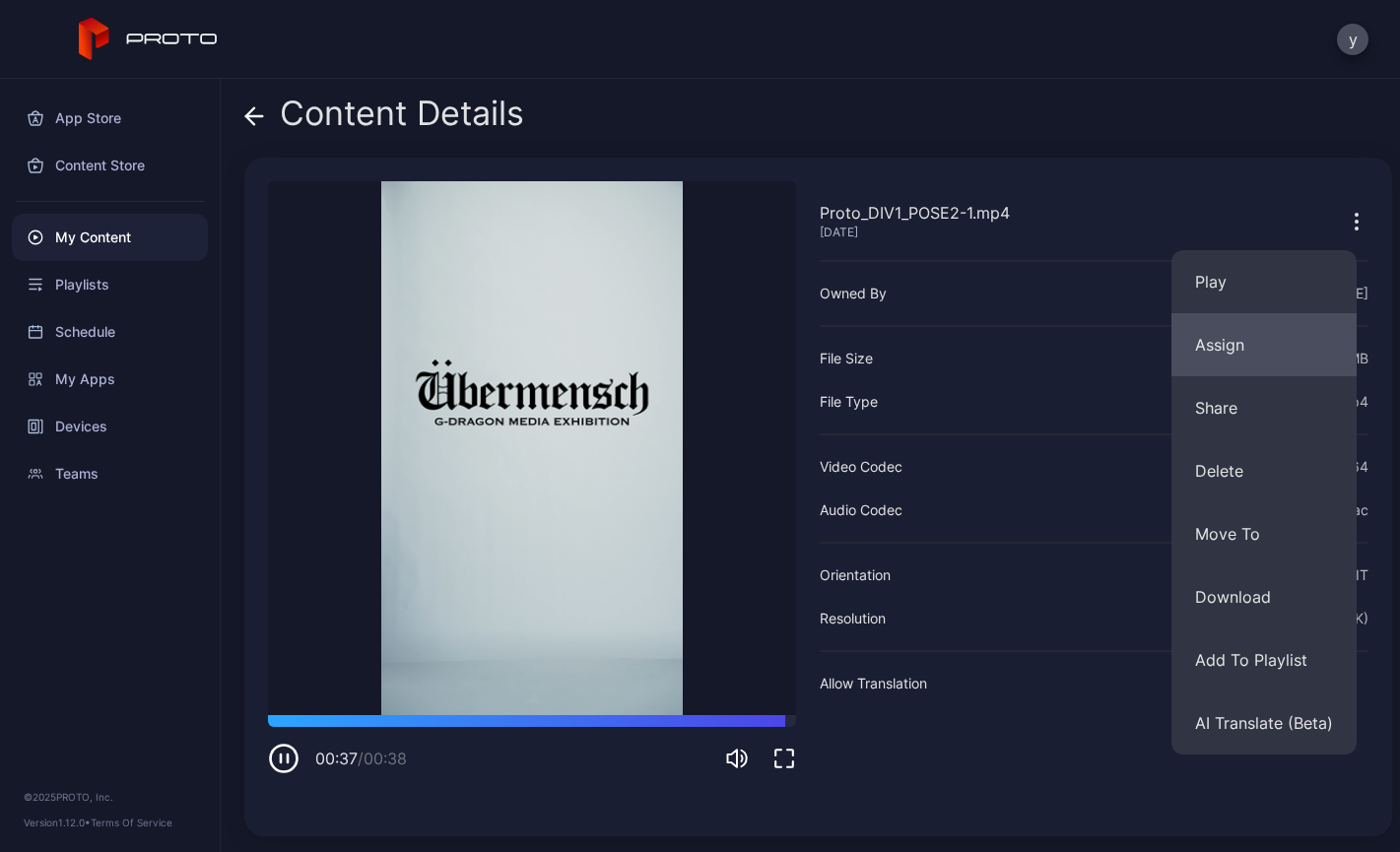click on "Assign" at bounding box center [1264, 345] 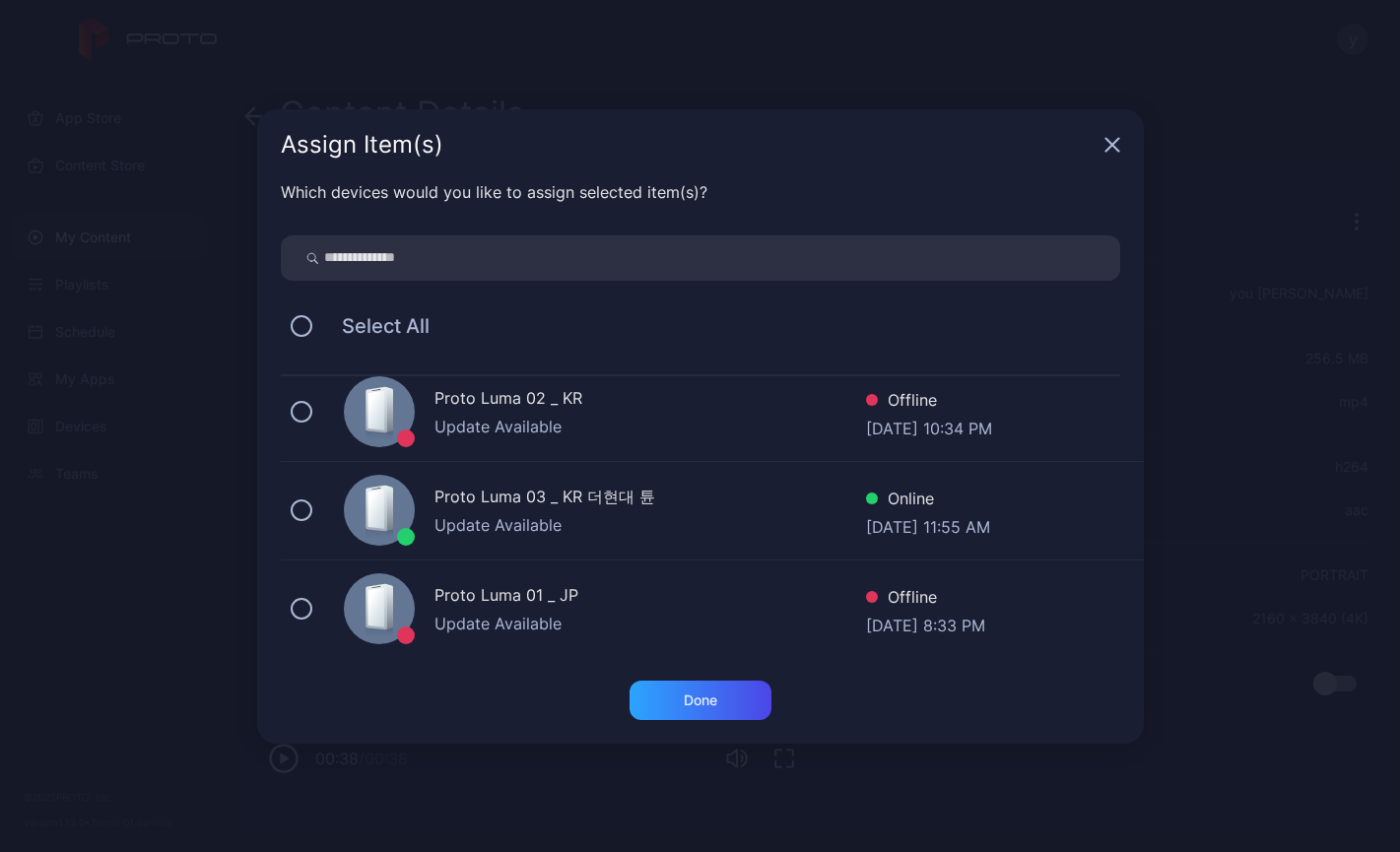 scroll, scrollTop: 1196, scrollLeft: 0, axis: vertical 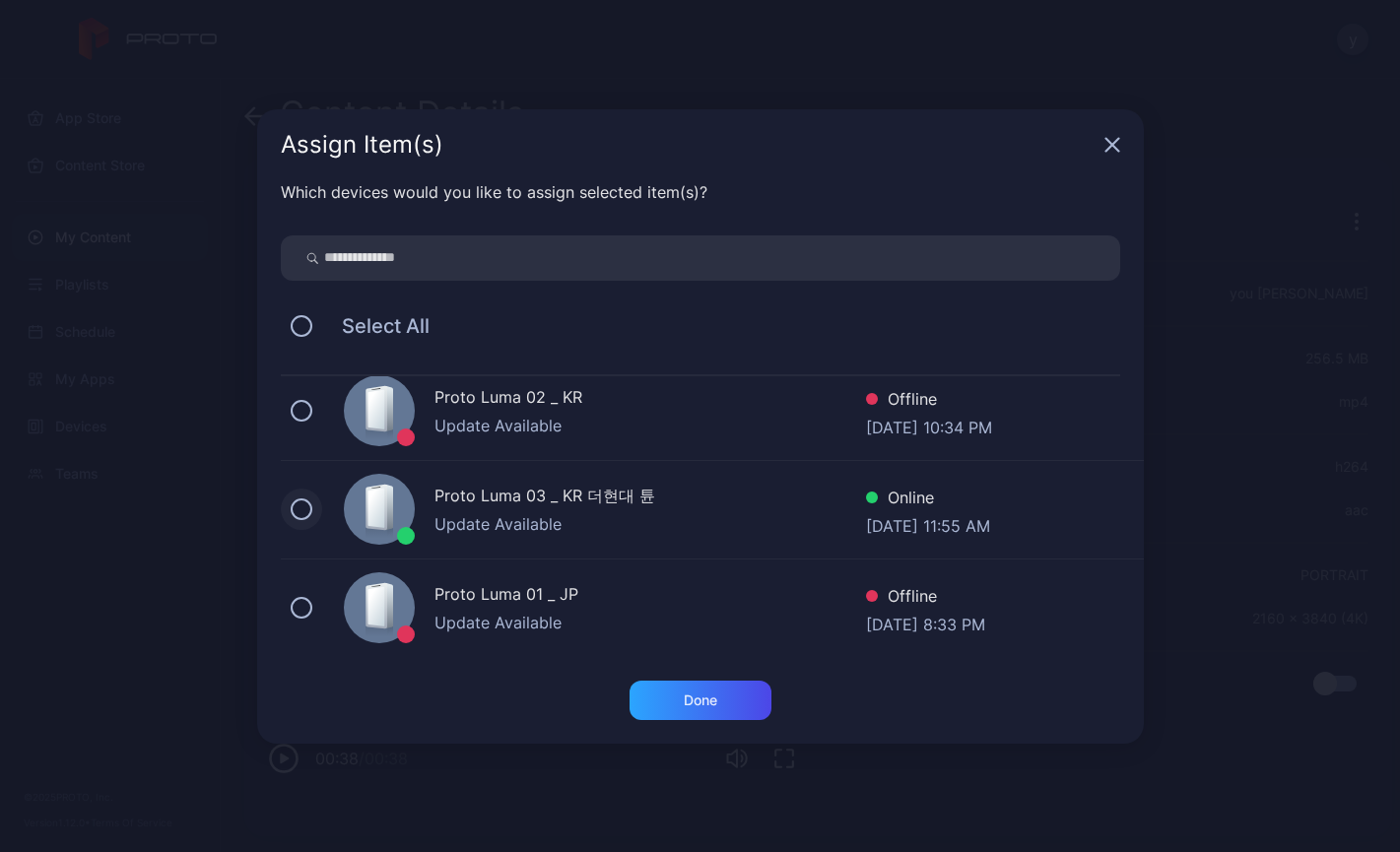 click at bounding box center [301, 509] 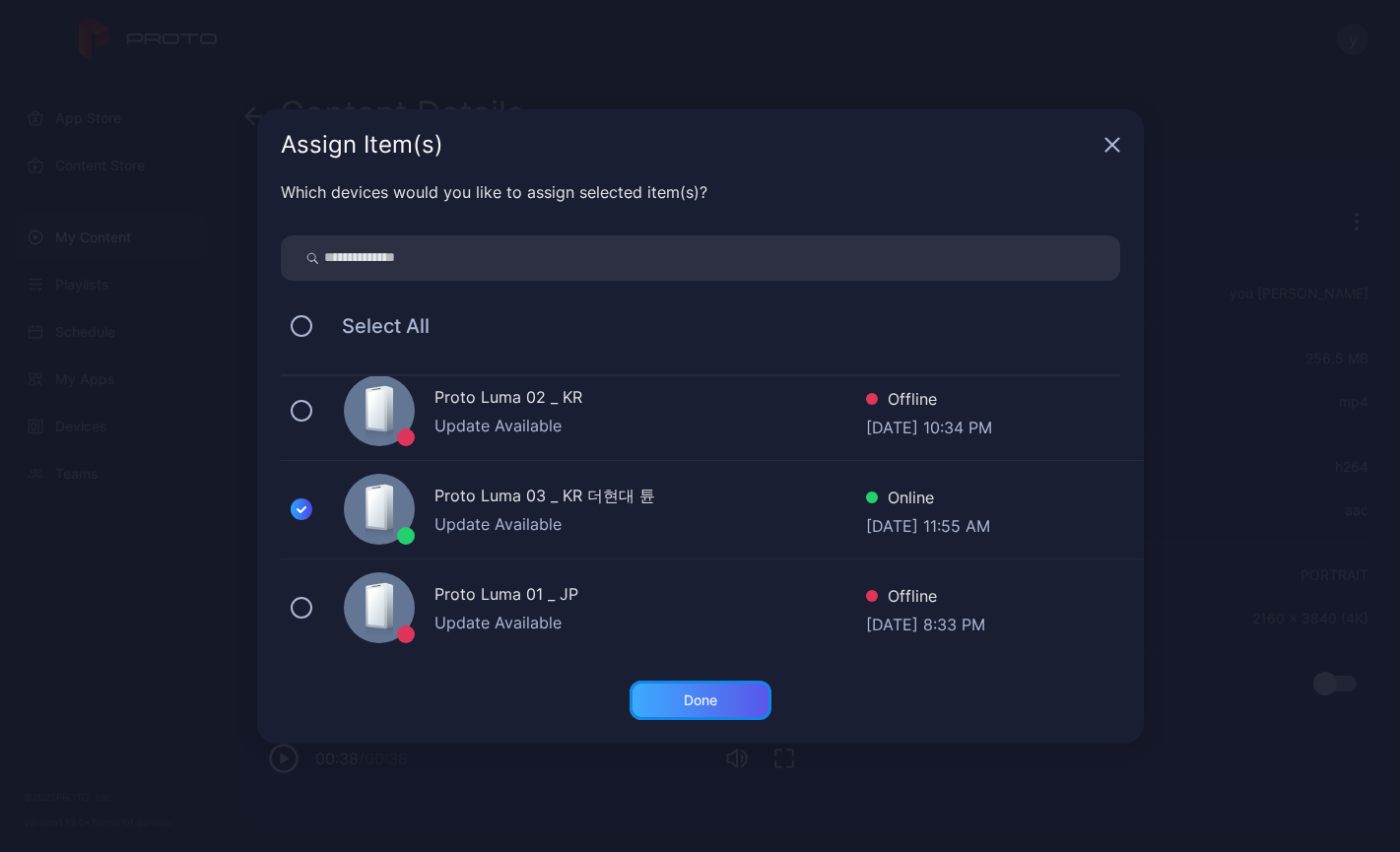 click on "Done" at bounding box center (700, 700) 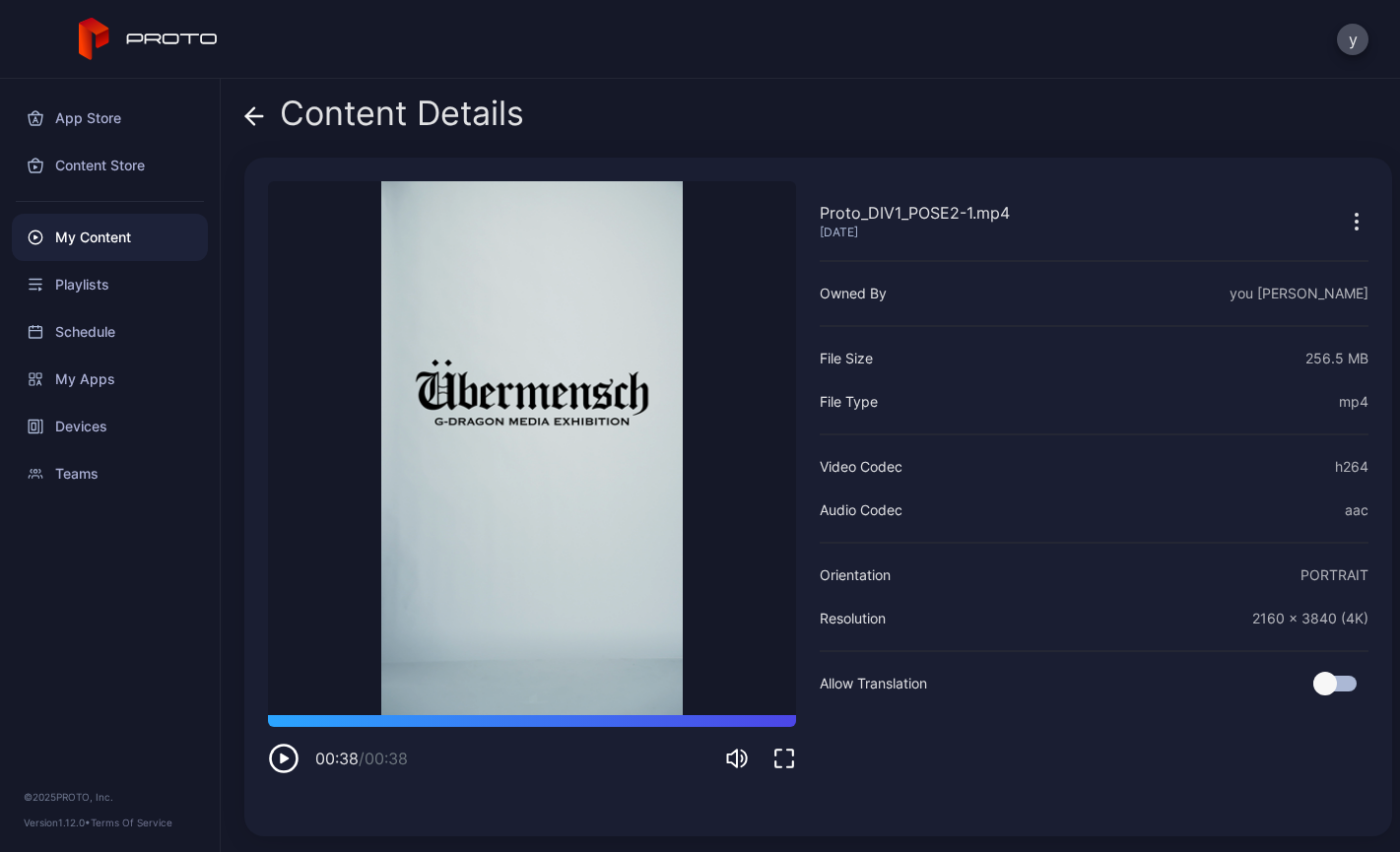 click 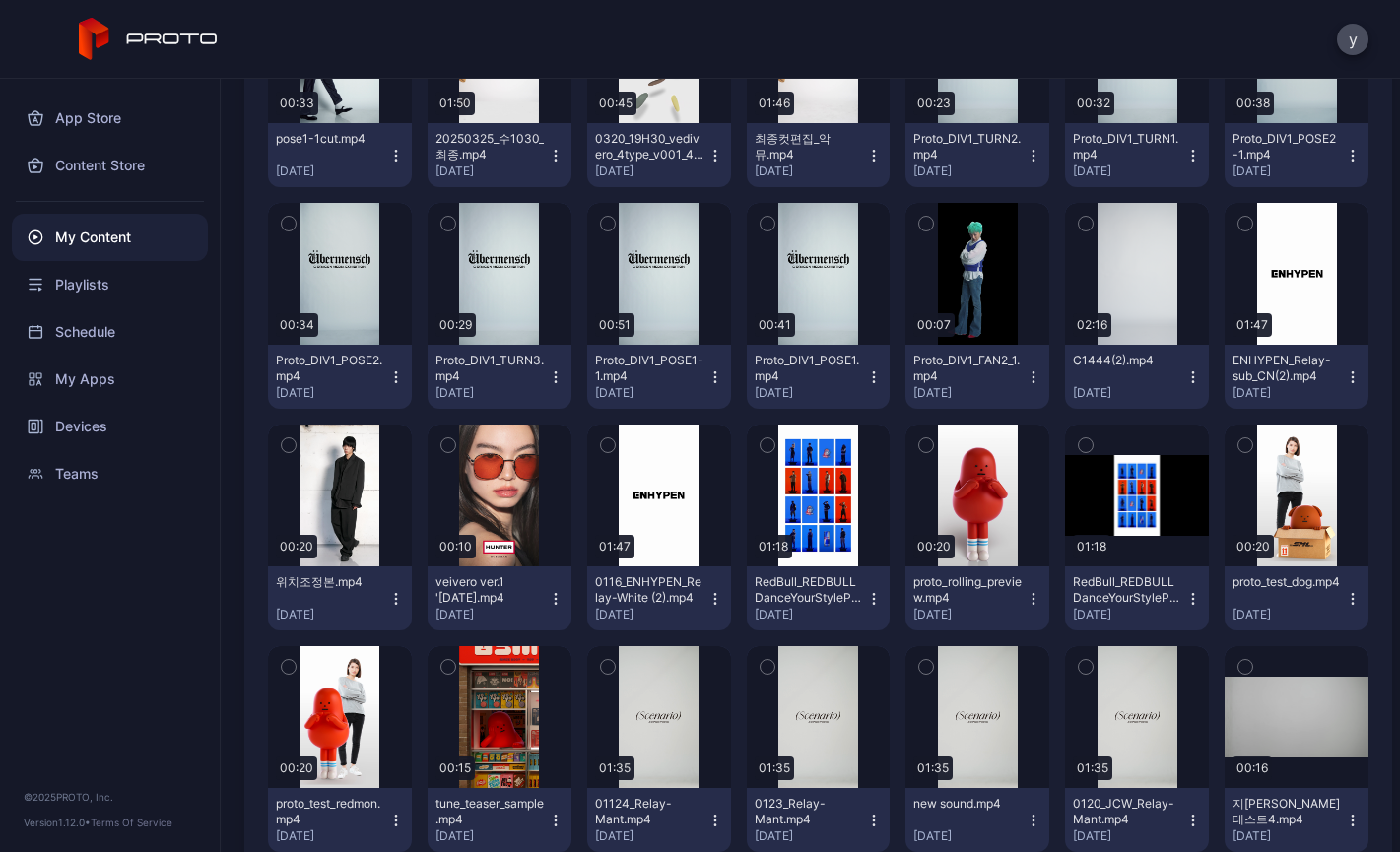 scroll, scrollTop: 4367, scrollLeft: 0, axis: vertical 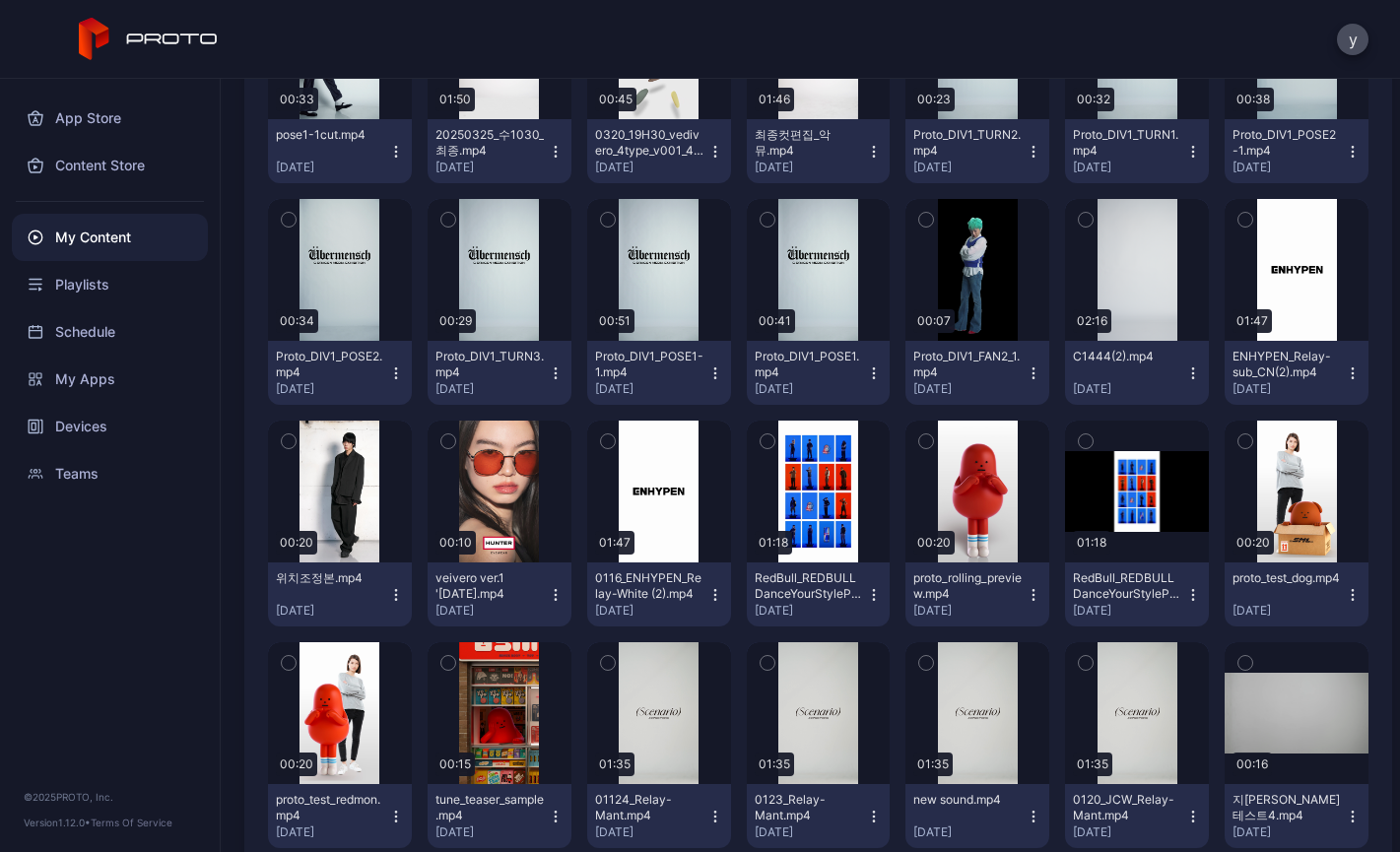 click 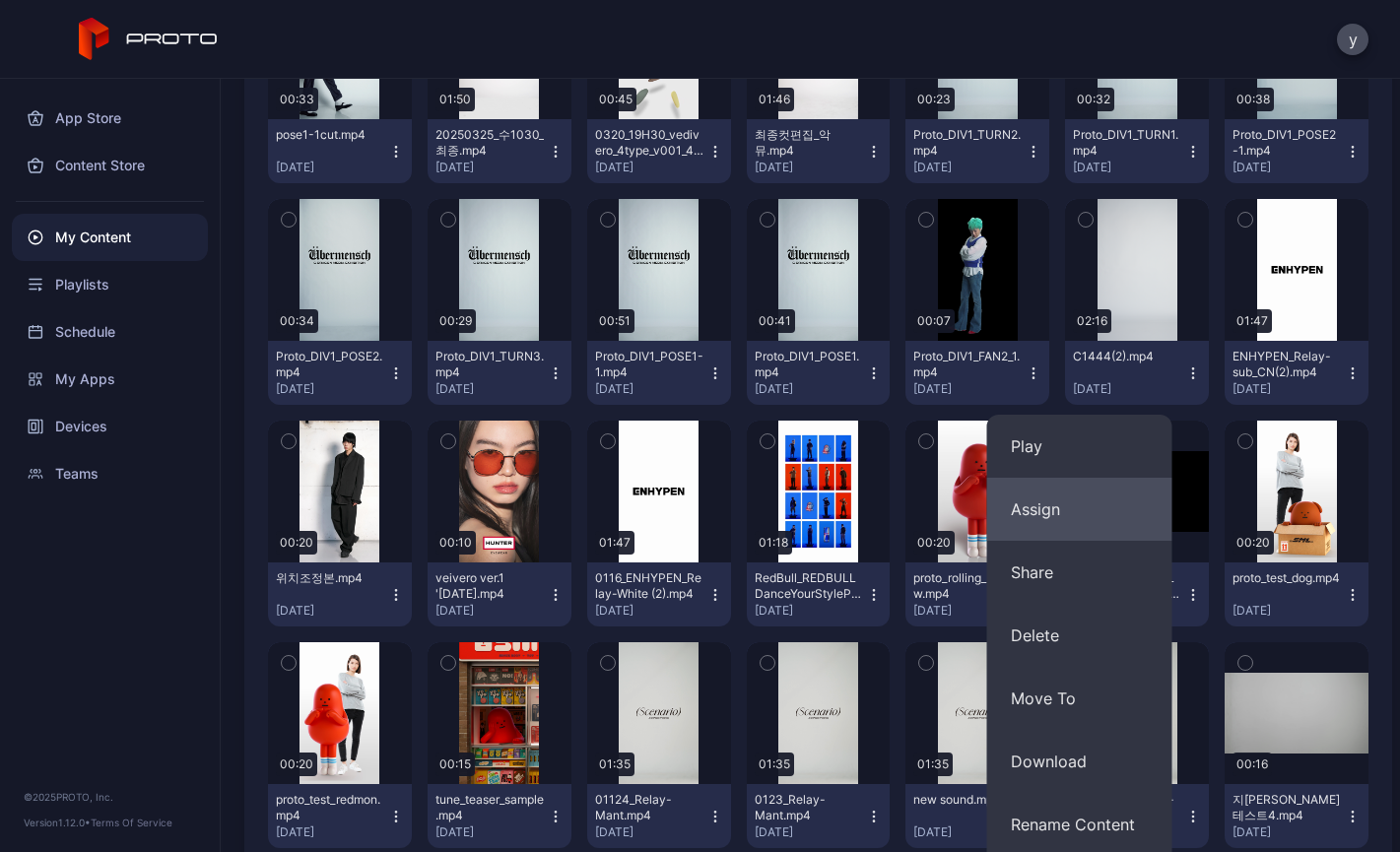 click on "Assign" at bounding box center (1080, 509) 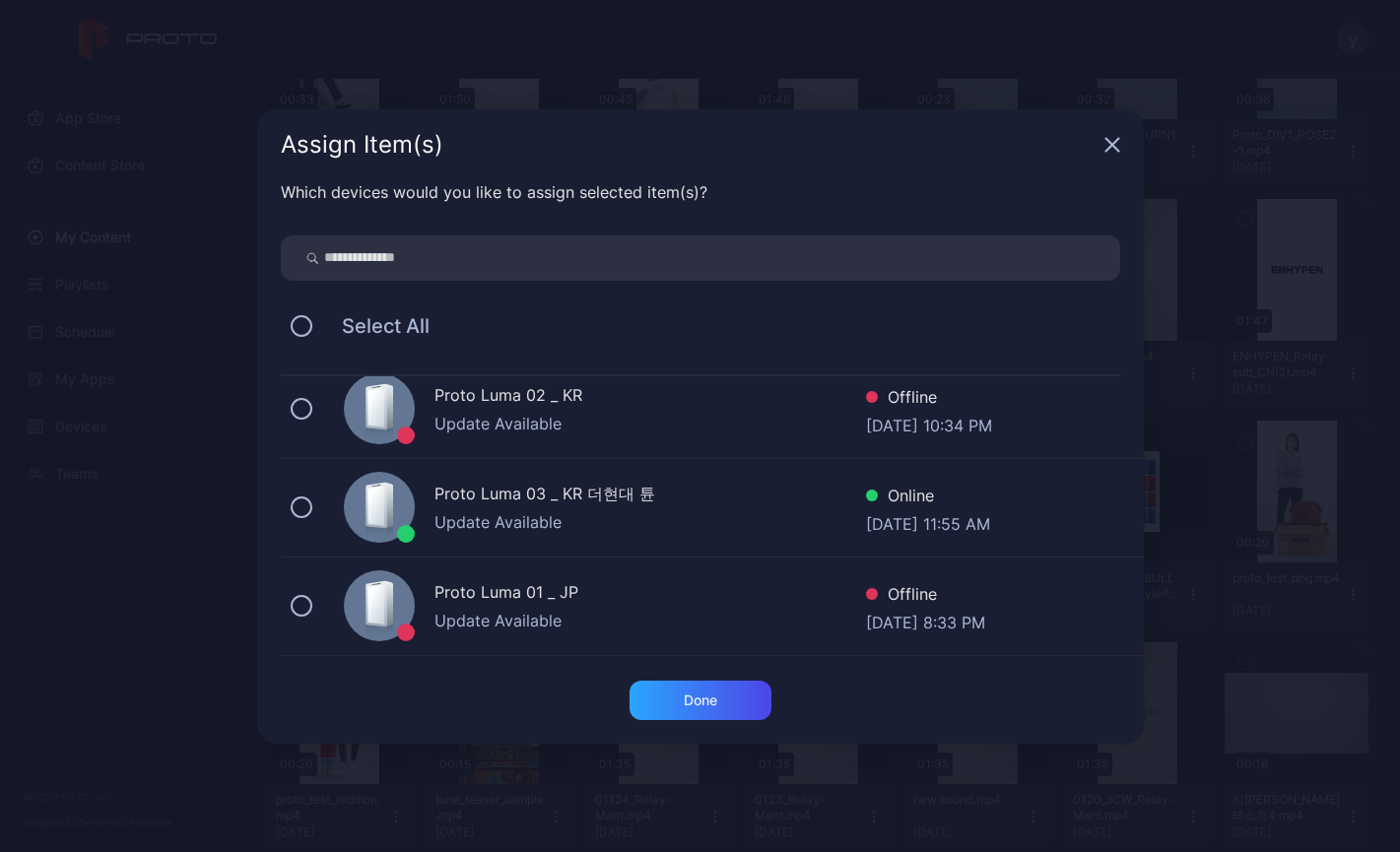 scroll, scrollTop: 1207, scrollLeft: 0, axis: vertical 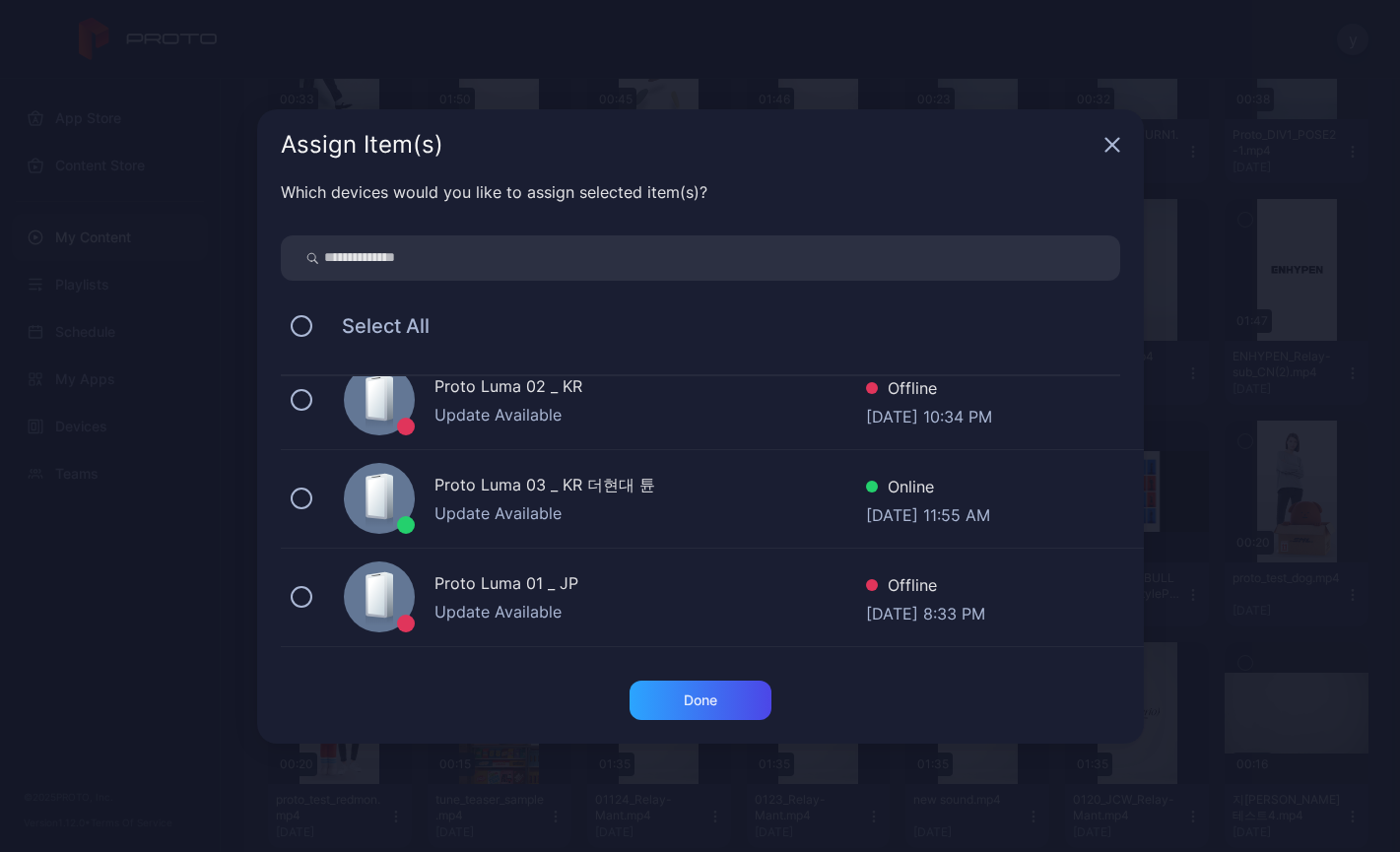click on "Proto Luma 03 _ KR 더현대 튠" at bounding box center (650, 487) 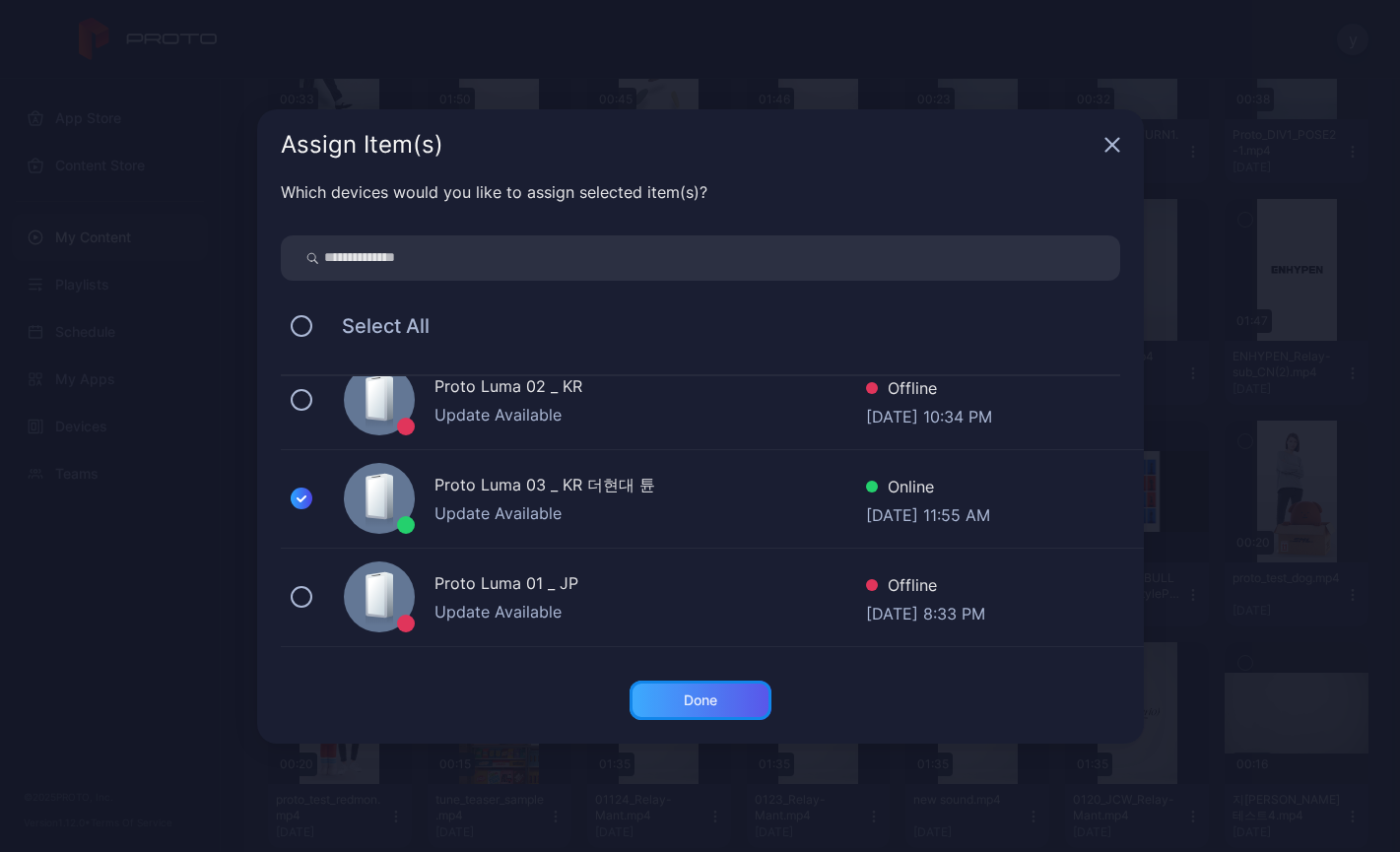 click on "Done" at bounding box center (700, 700) 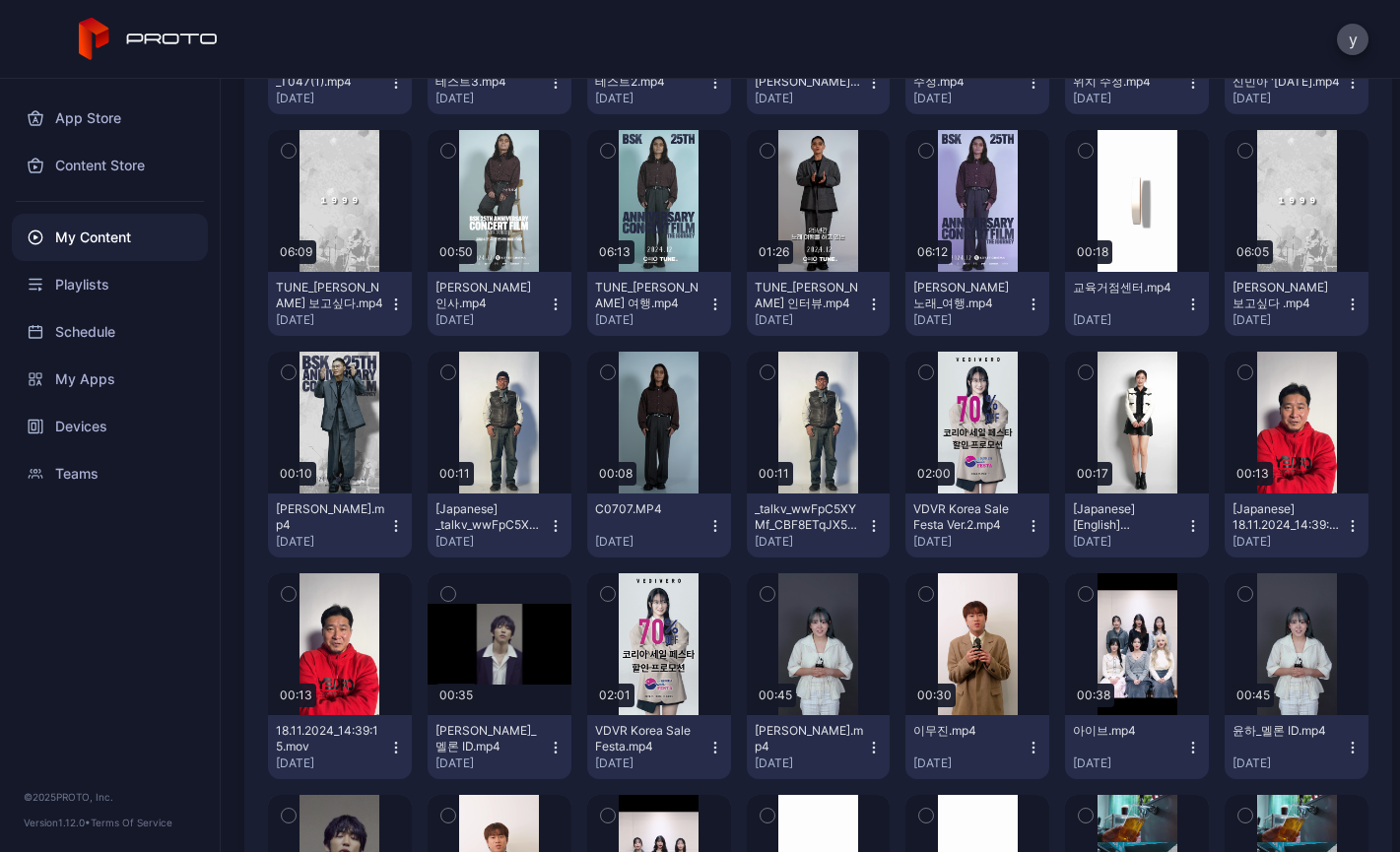 scroll, scrollTop: 5322, scrollLeft: 0, axis: vertical 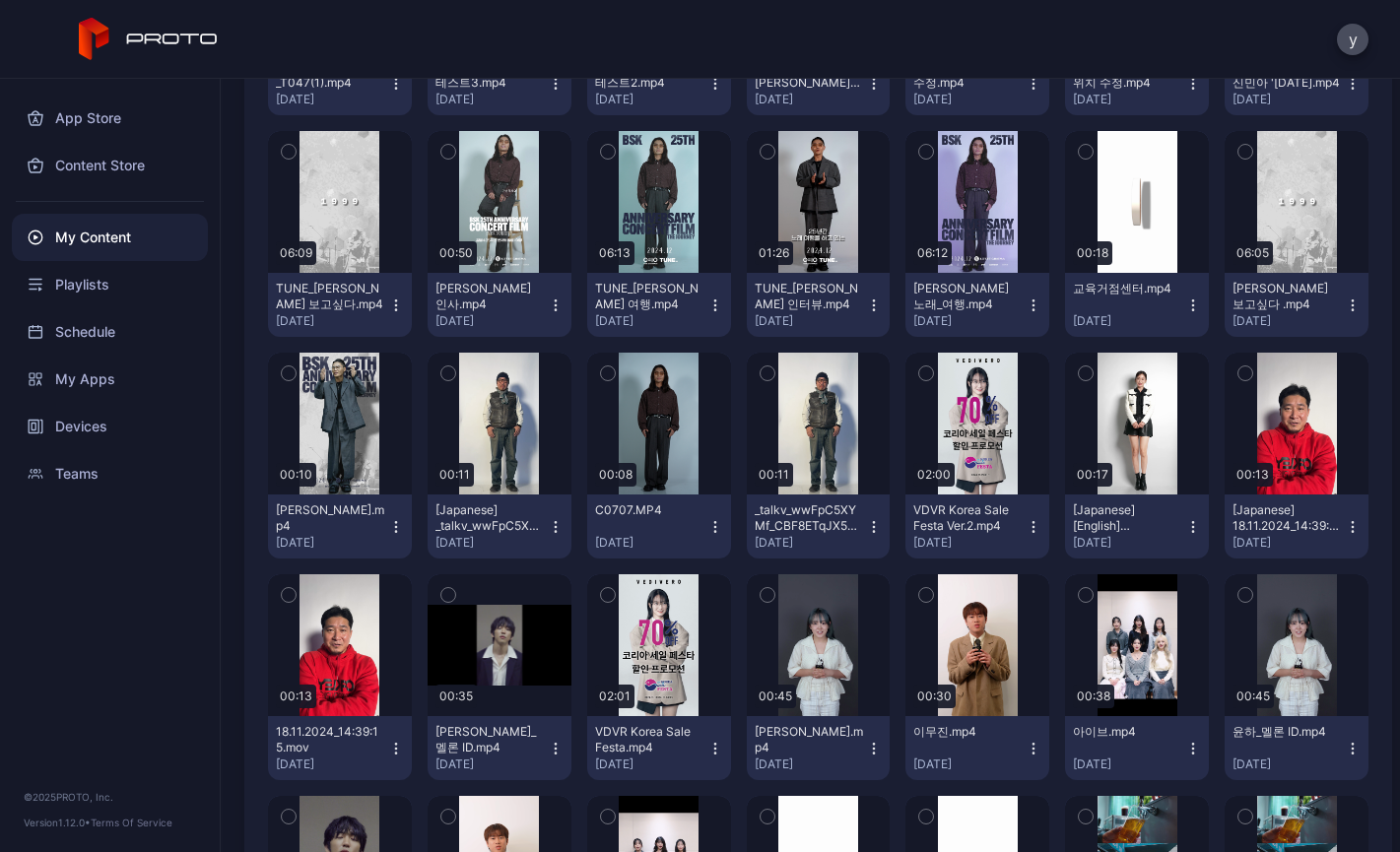 click 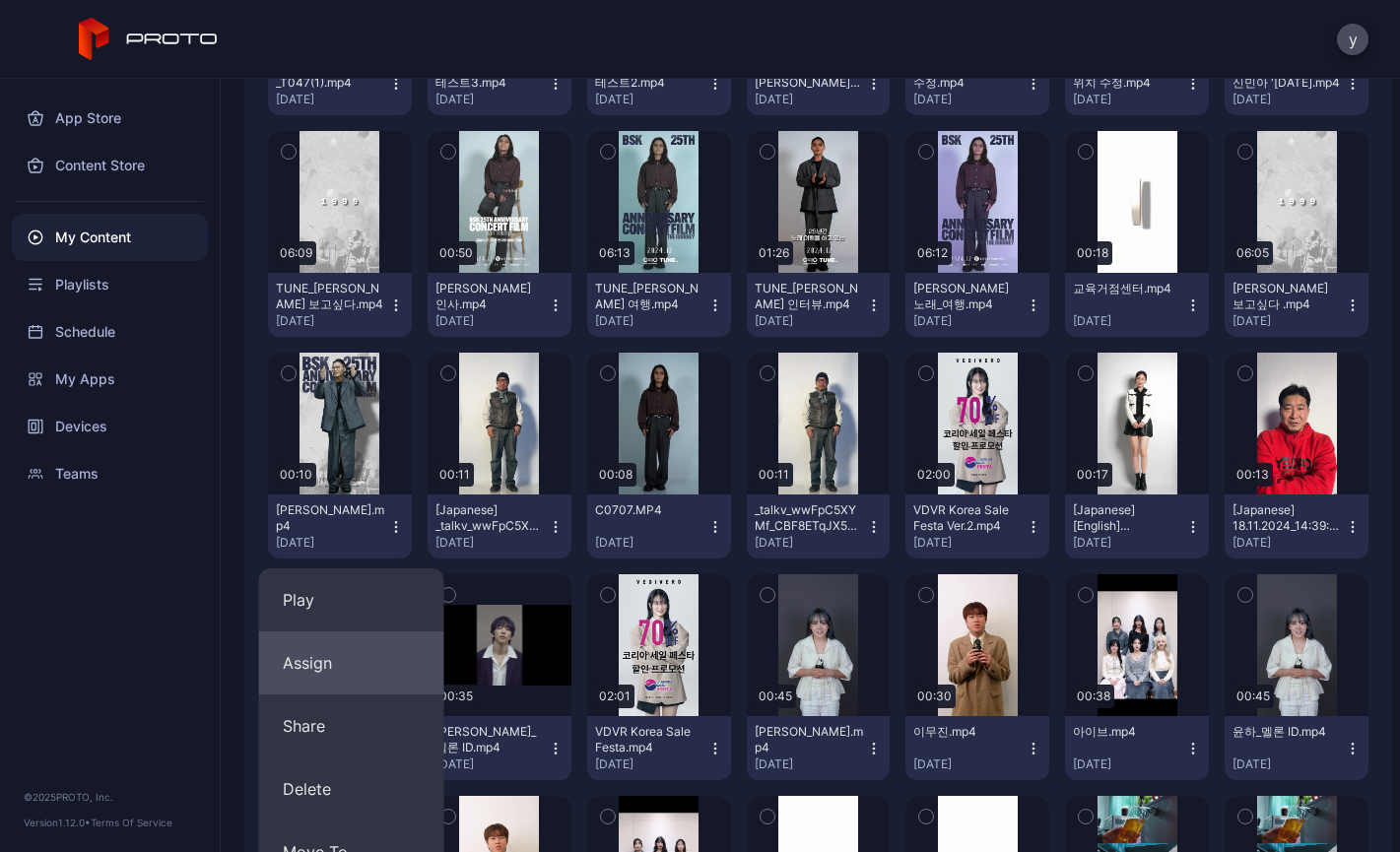 click on "Assign" at bounding box center (352, 663) 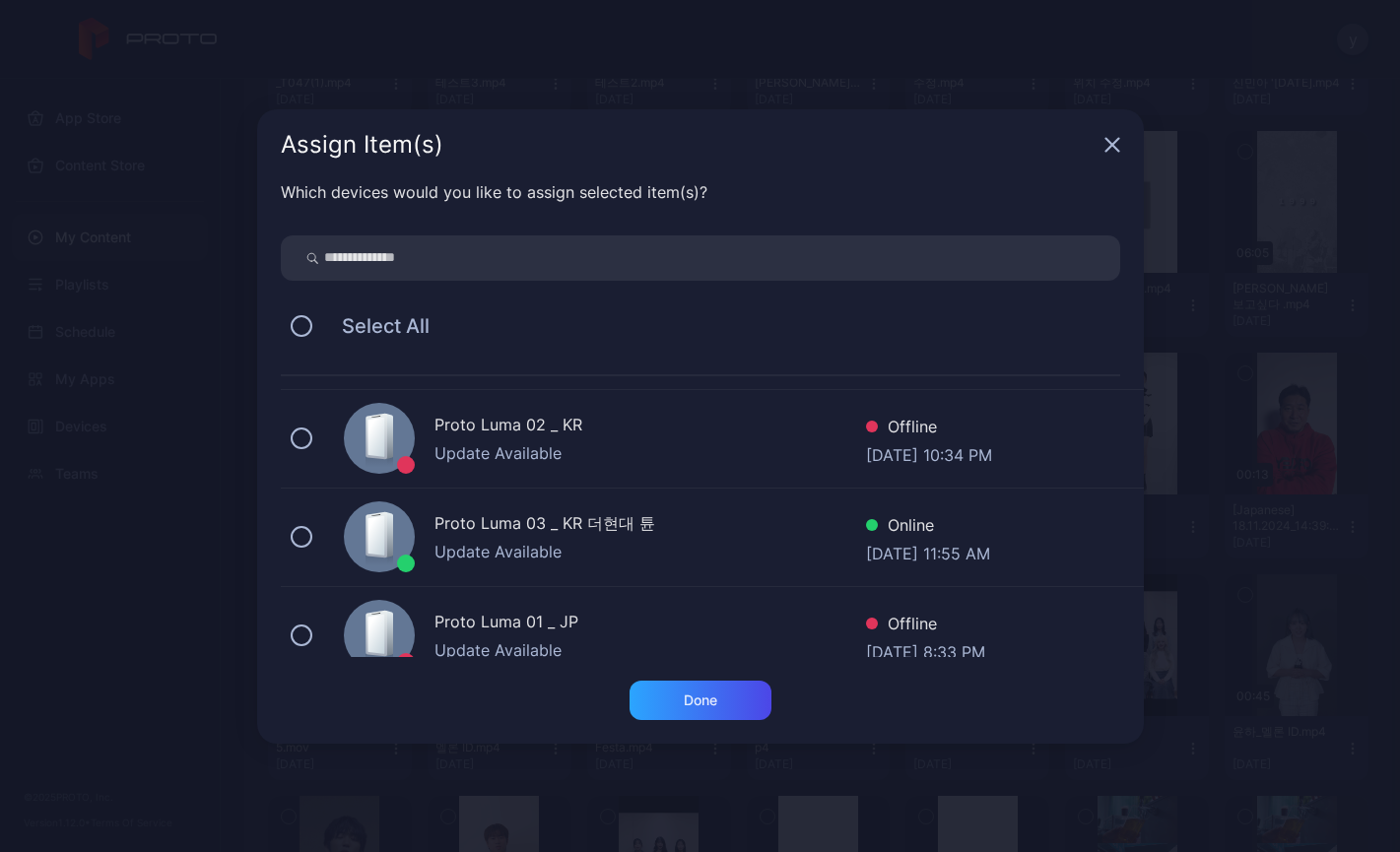 scroll, scrollTop: 1236, scrollLeft: 0, axis: vertical 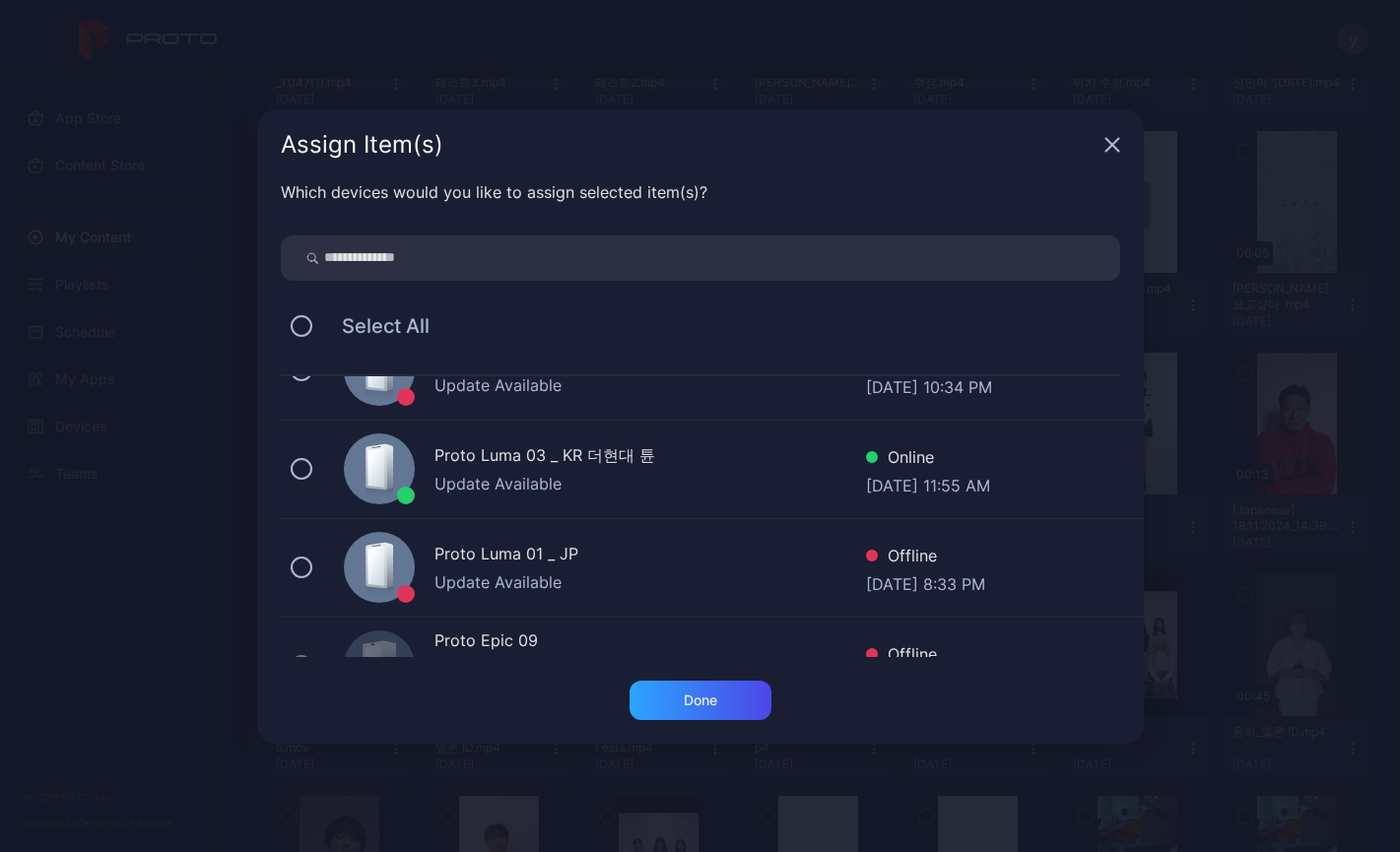 click on "Proto Luma 03 _ KR 더현대 튠" at bounding box center [650, 457] 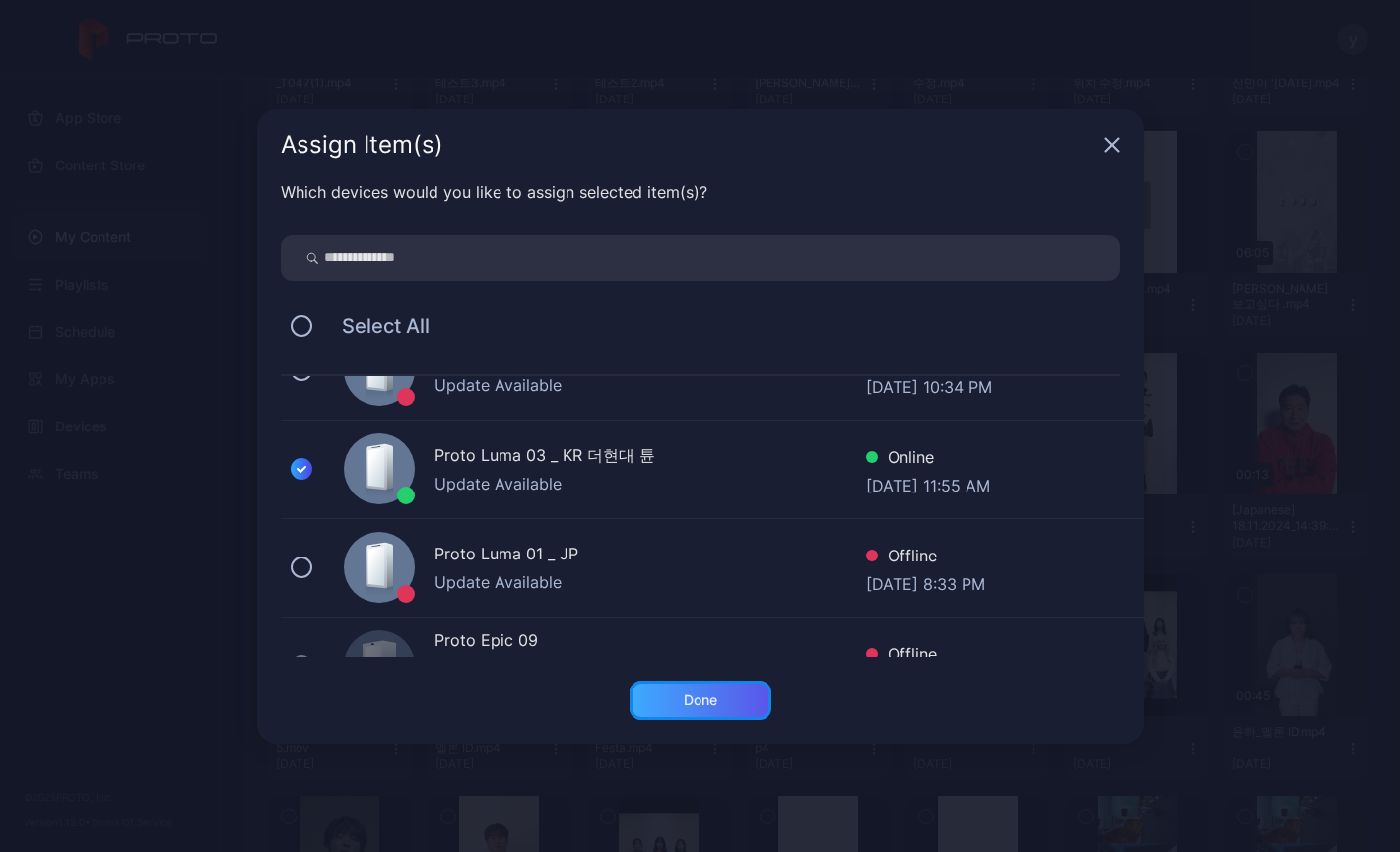 click on "Done" at bounding box center (700, 700) 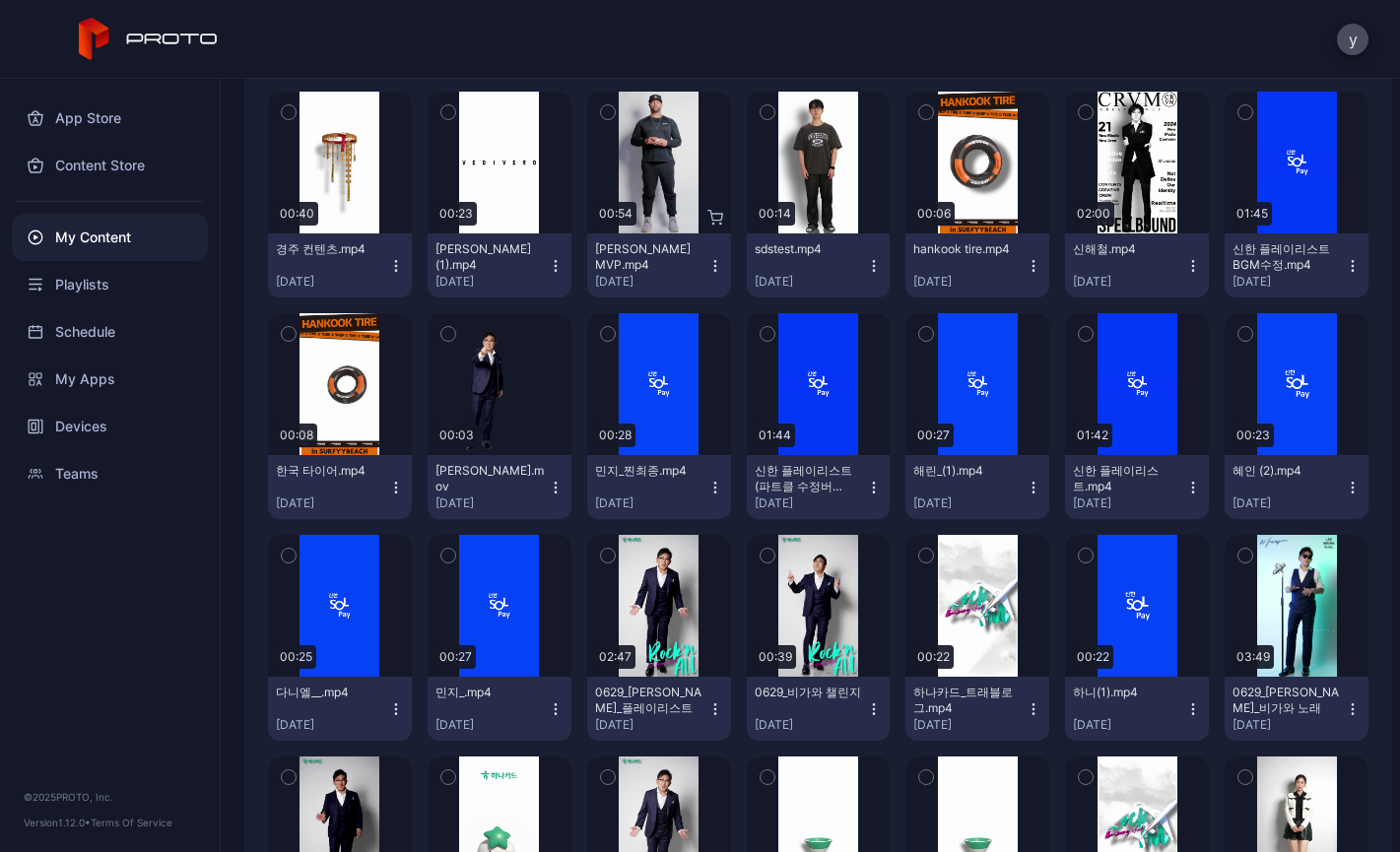 scroll, scrollTop: 7843, scrollLeft: 0, axis: vertical 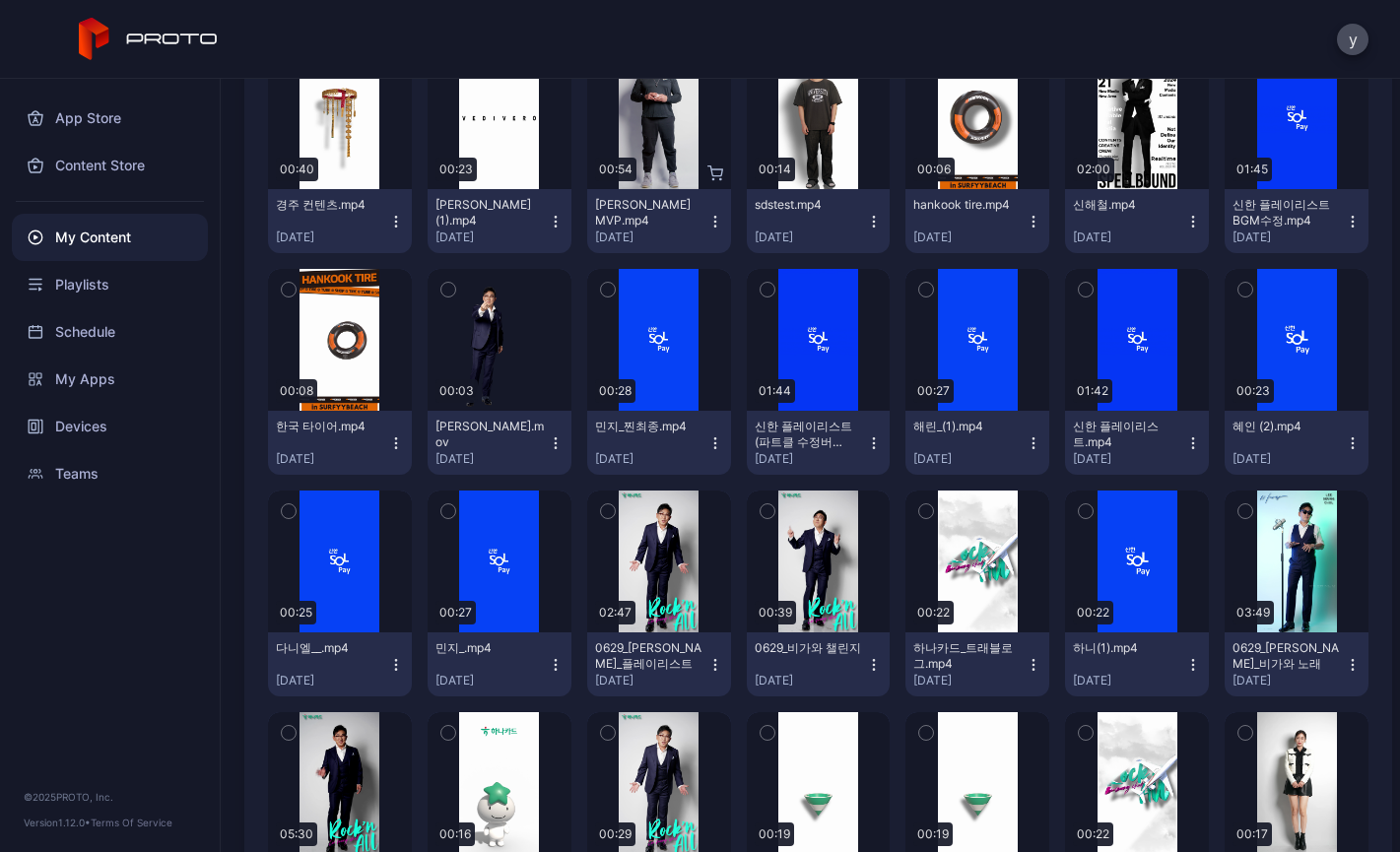 click on "Preview" at bounding box center [340, -768] 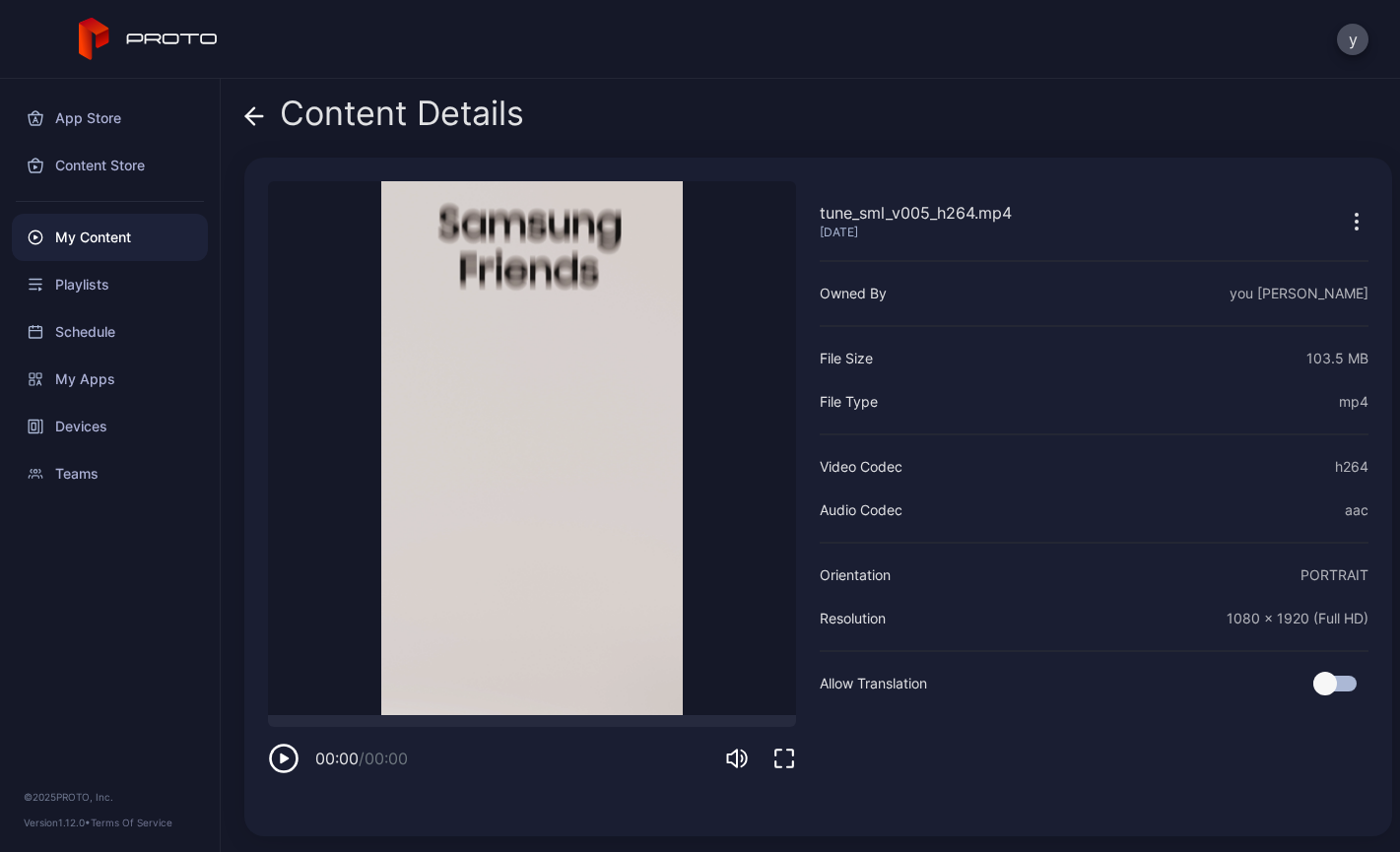 click on "00:00  /  00:00" at bounding box center [532, 745] 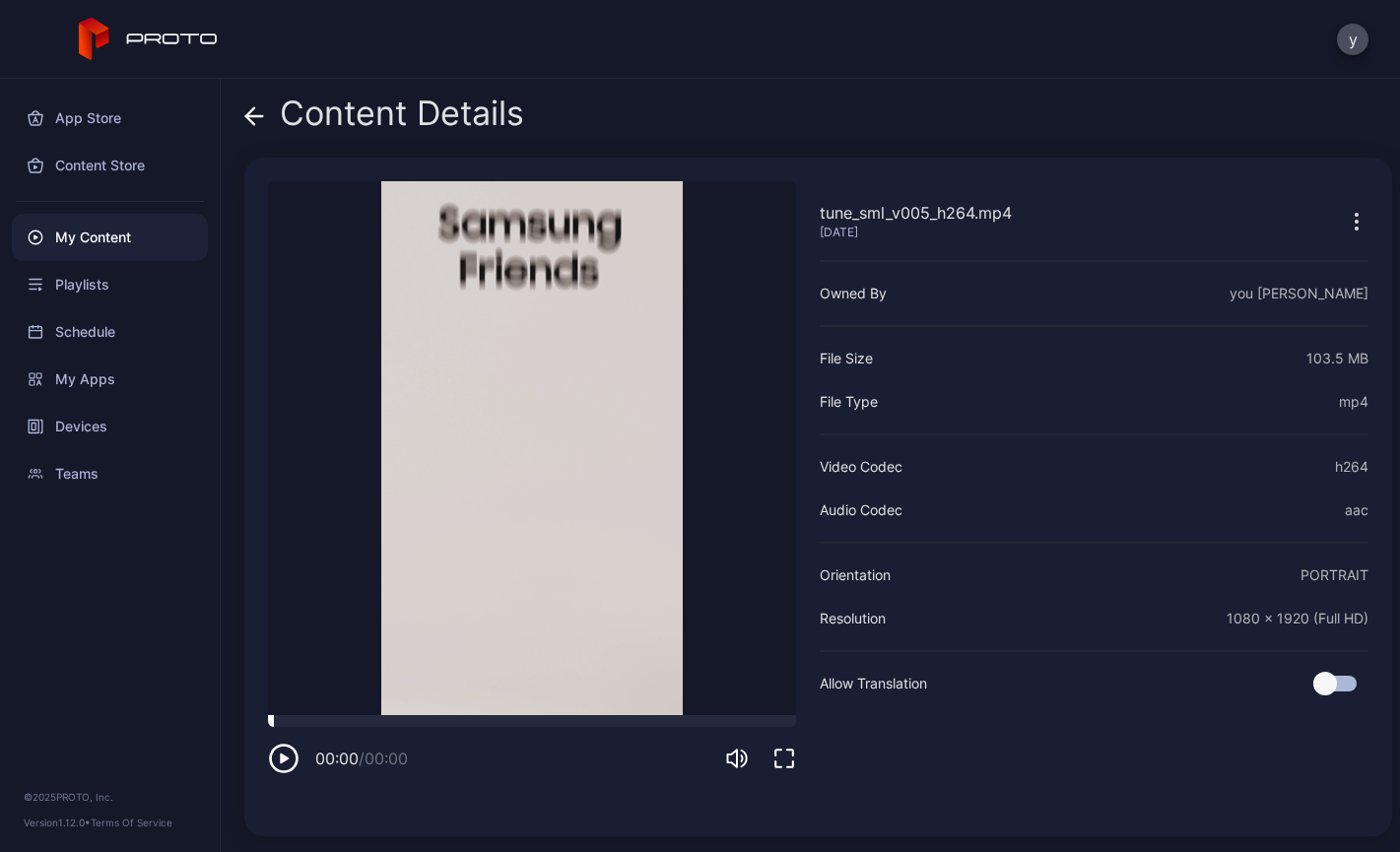drag, startPoint x: 287, startPoint y: 733, endPoint x: 356, endPoint y: 724, distance: 69.5845 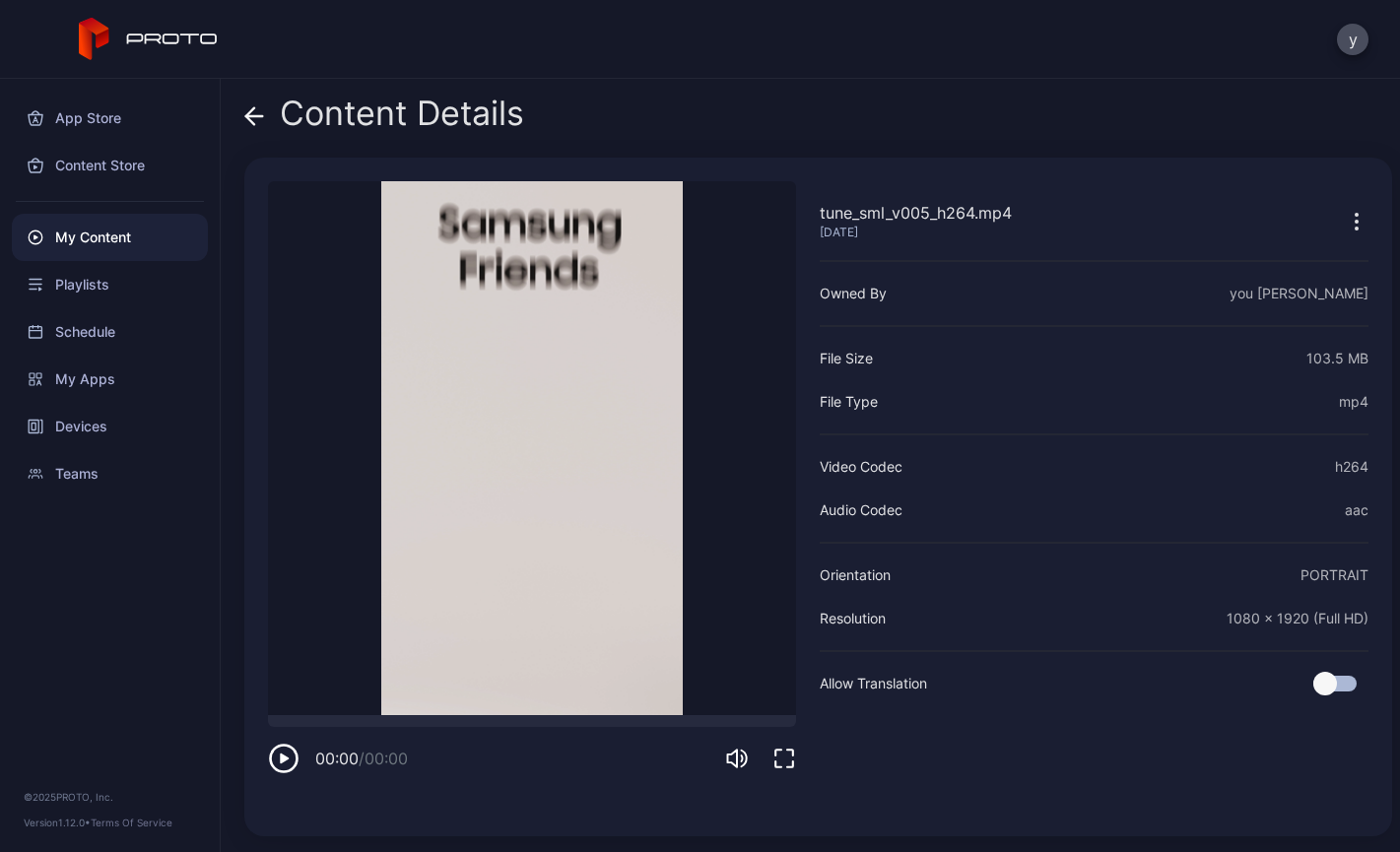 click on "00:00  /  00:00" at bounding box center (532, 745) 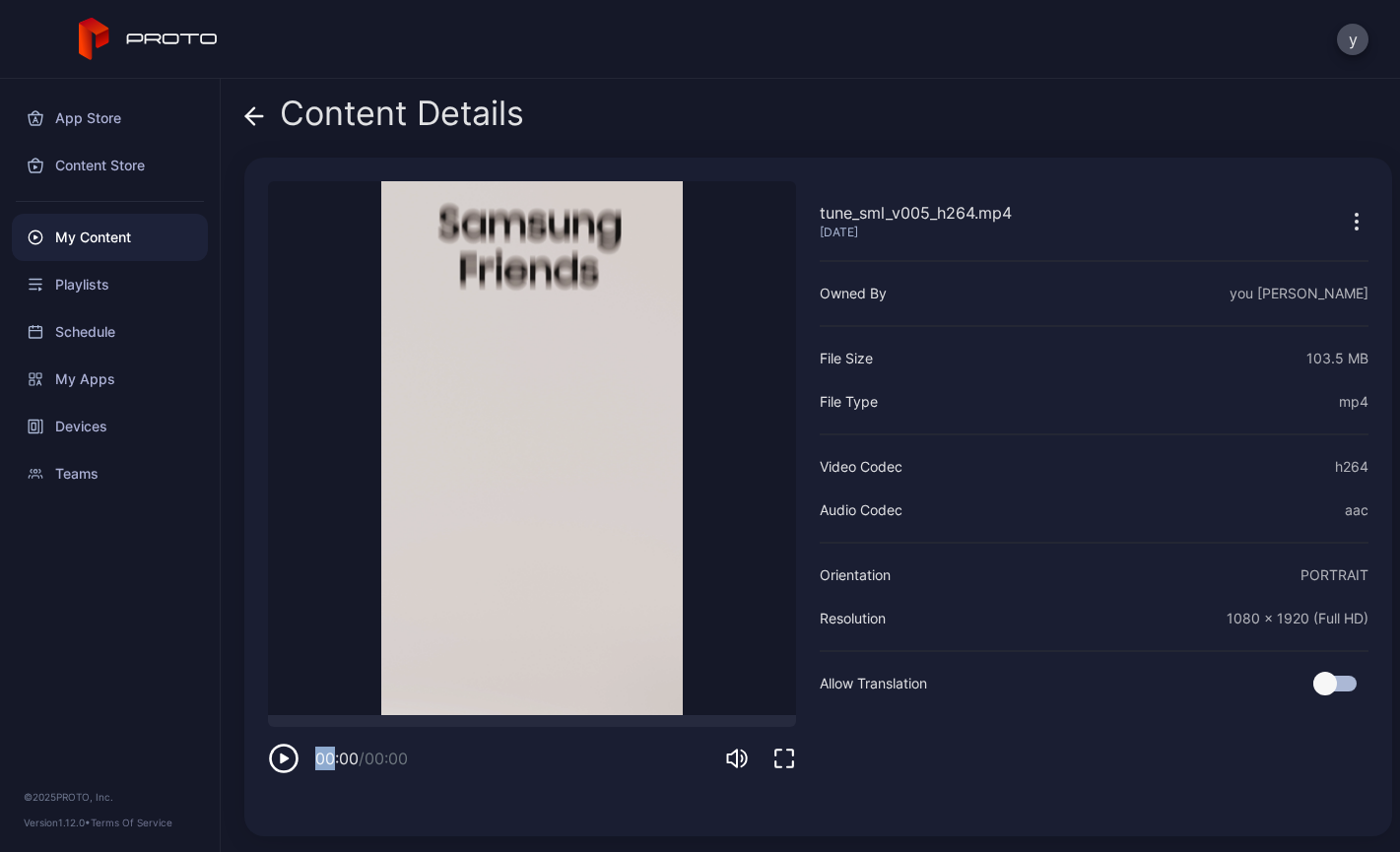 drag, startPoint x: 359, startPoint y: 728, endPoint x: 371, endPoint y: 711, distance: 20.808652 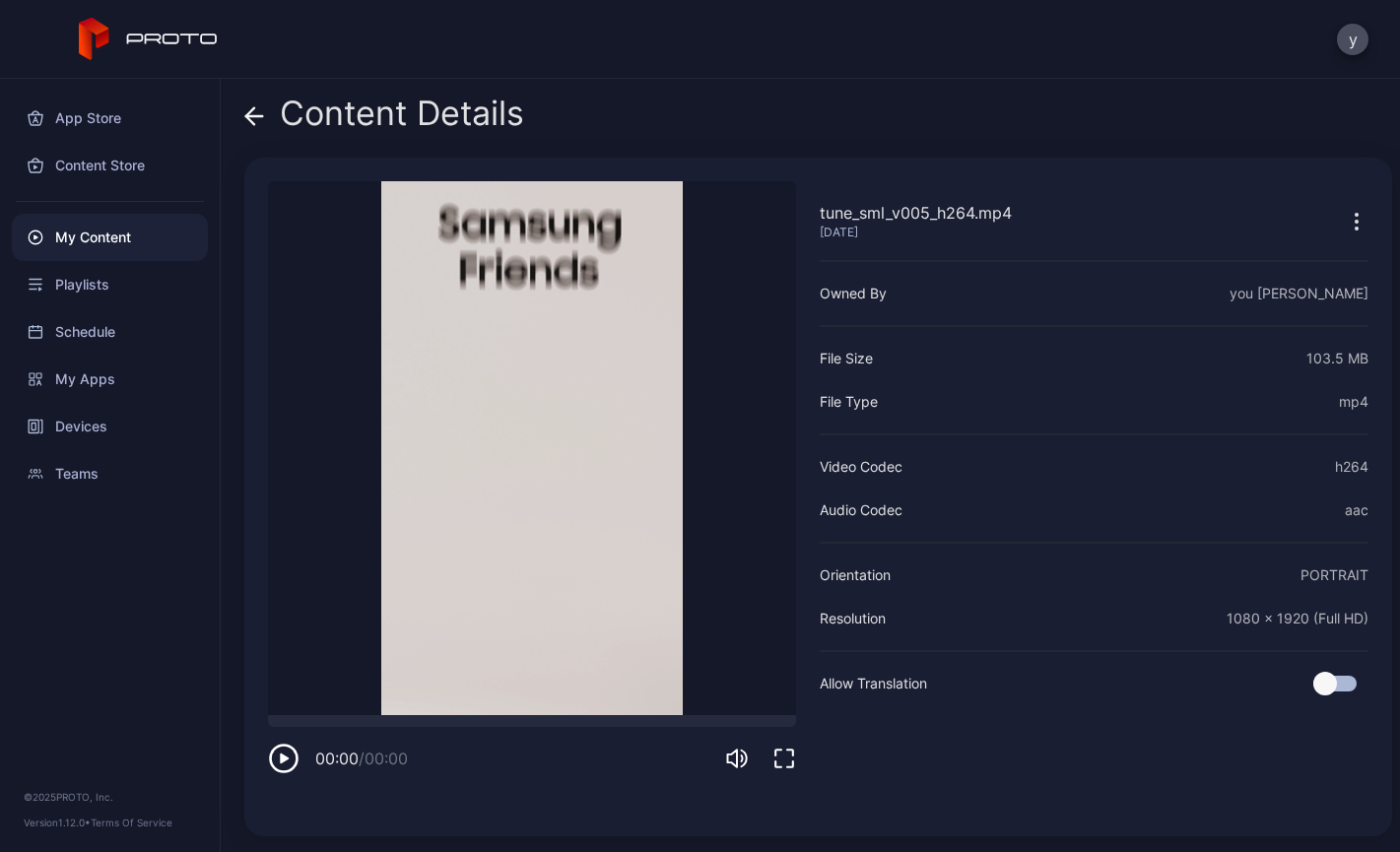 click 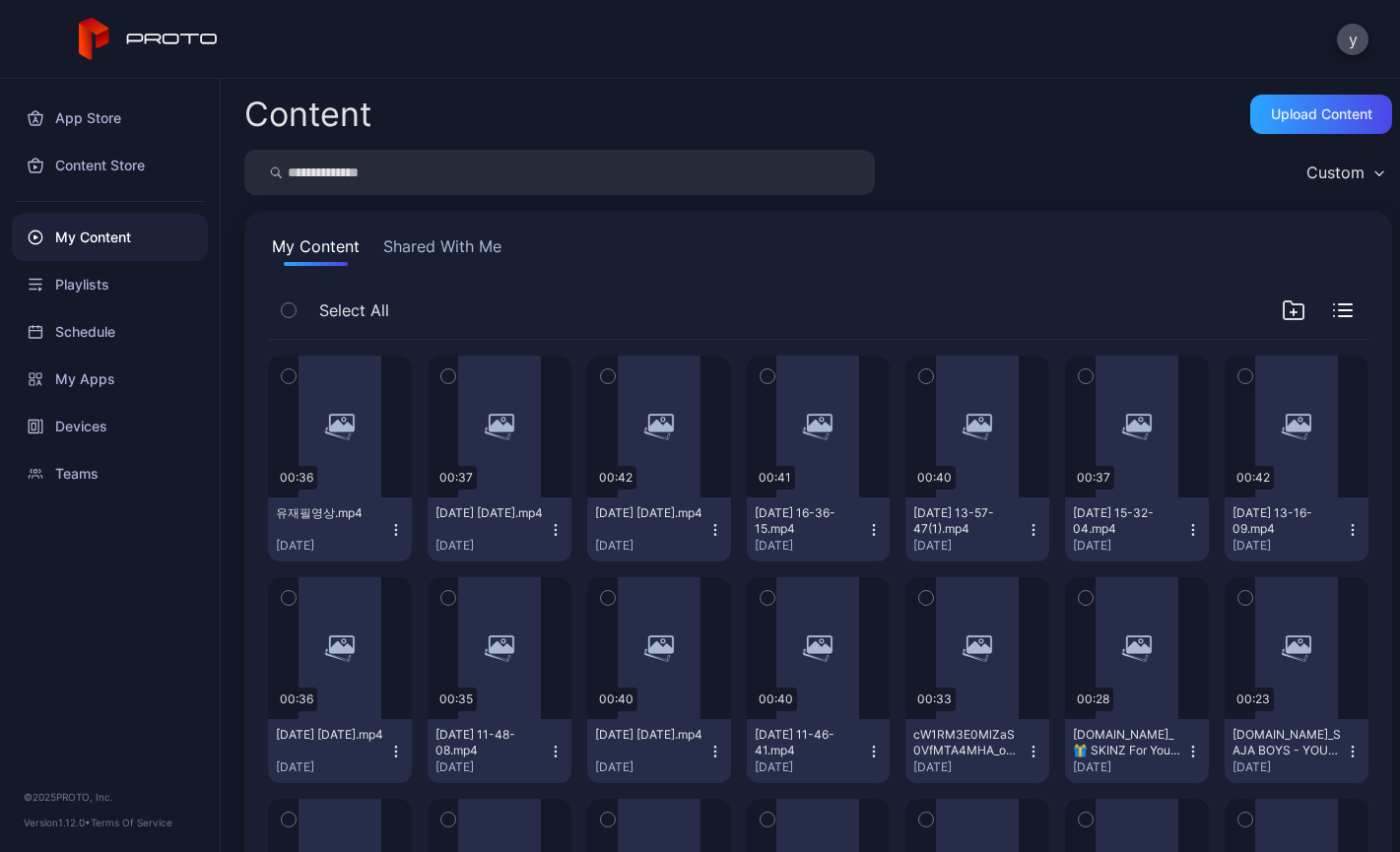 scroll, scrollTop: 7843, scrollLeft: 0, axis: vertical 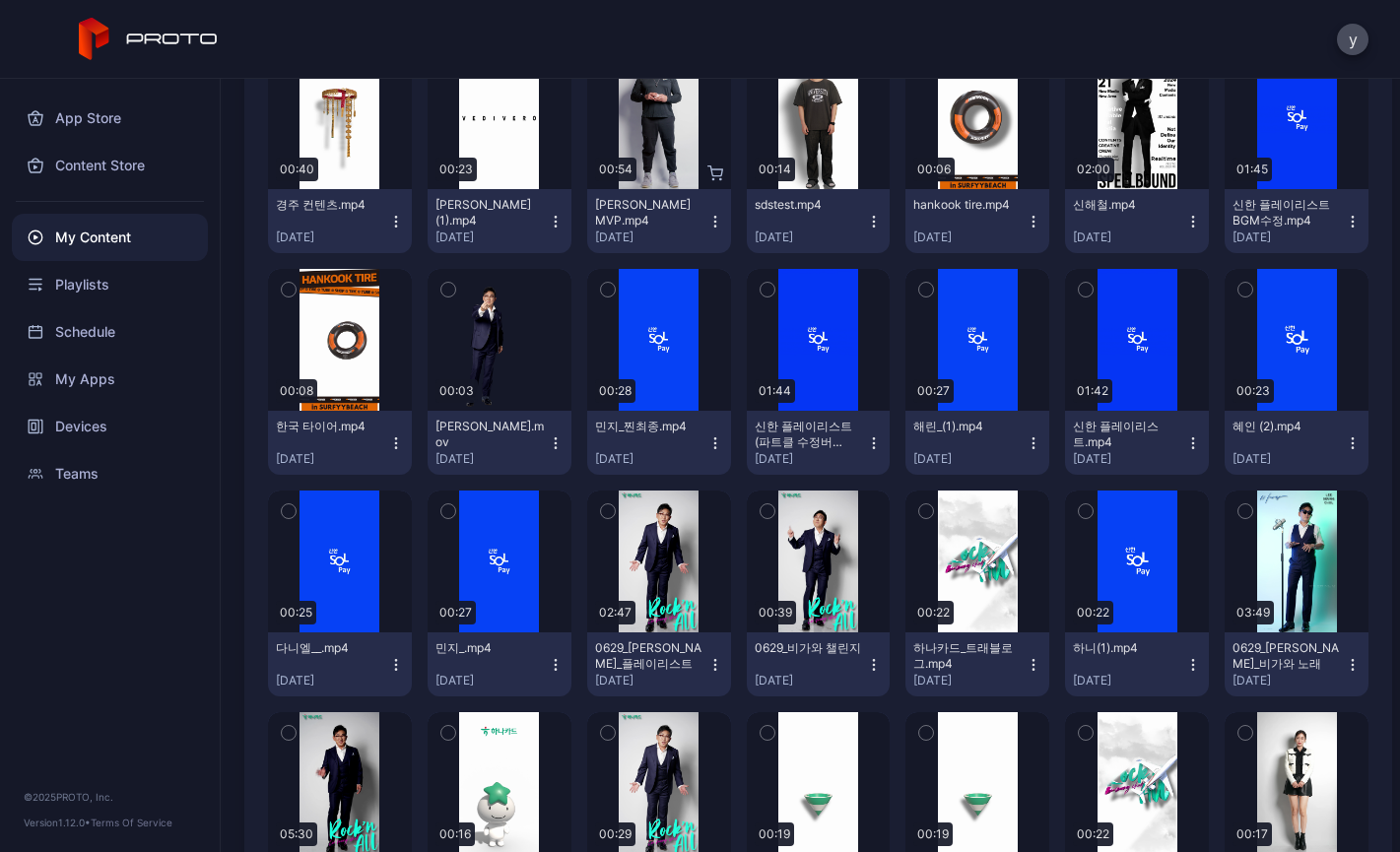 click on "Preview" at bounding box center [659, -768] 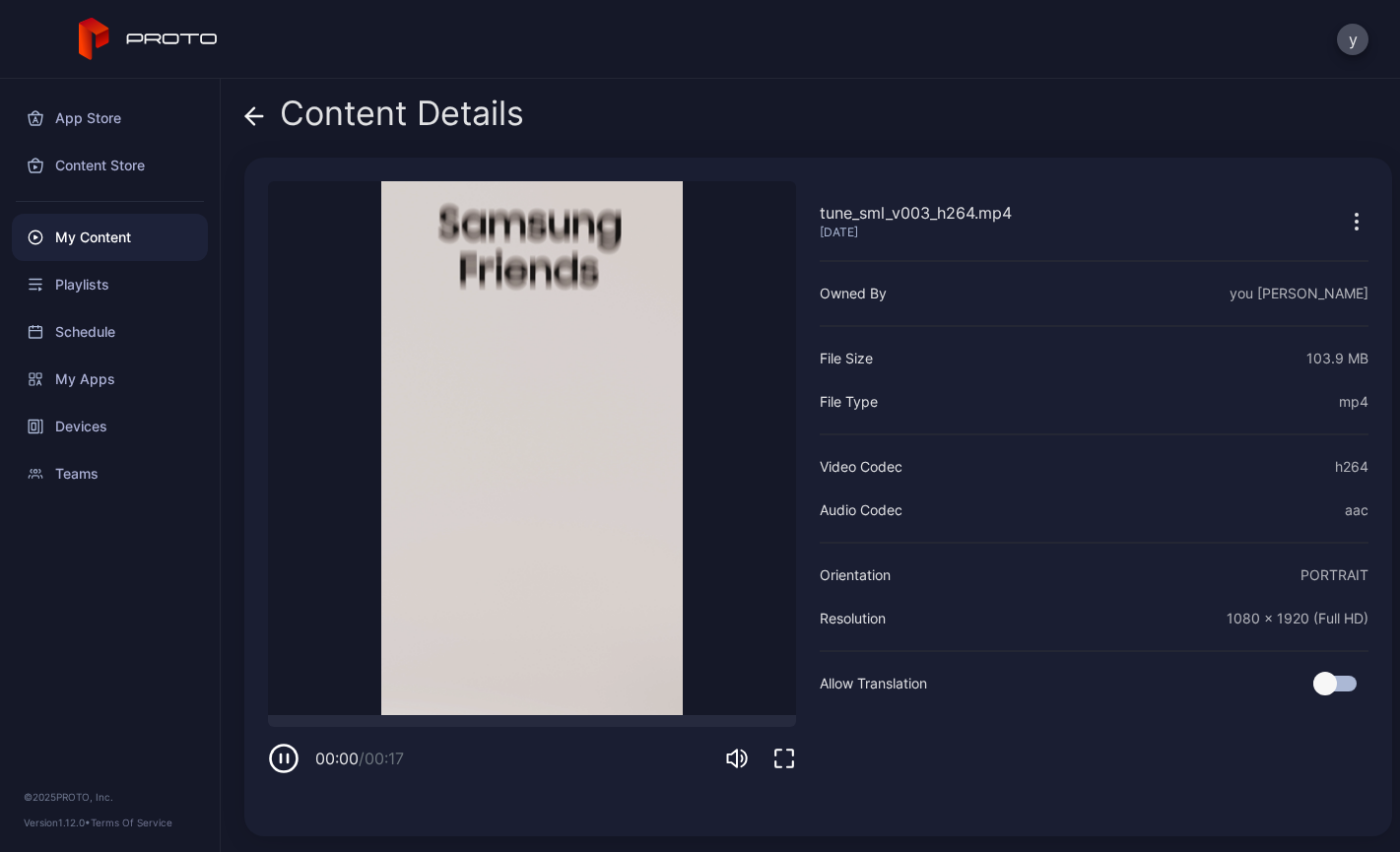 click 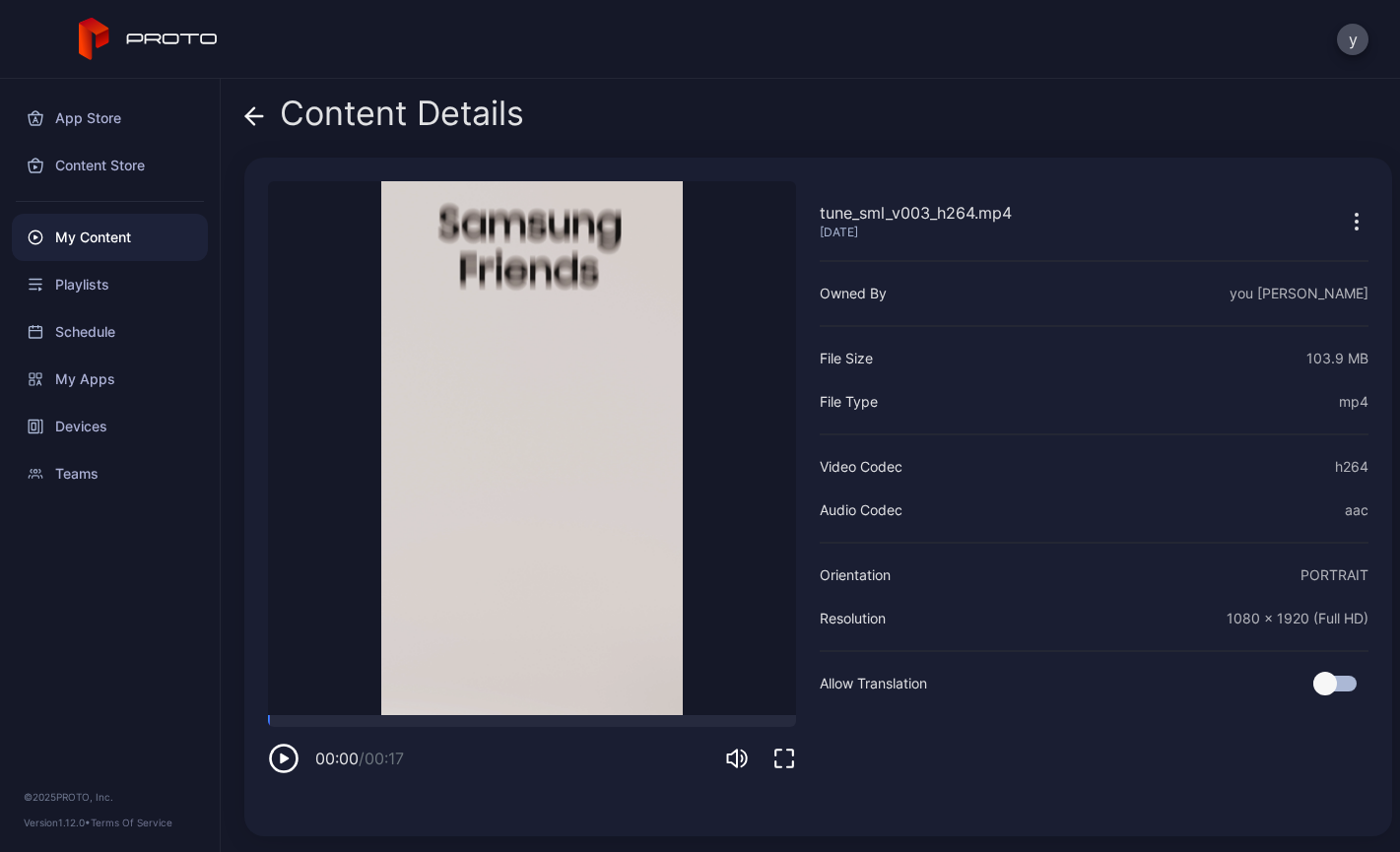 click 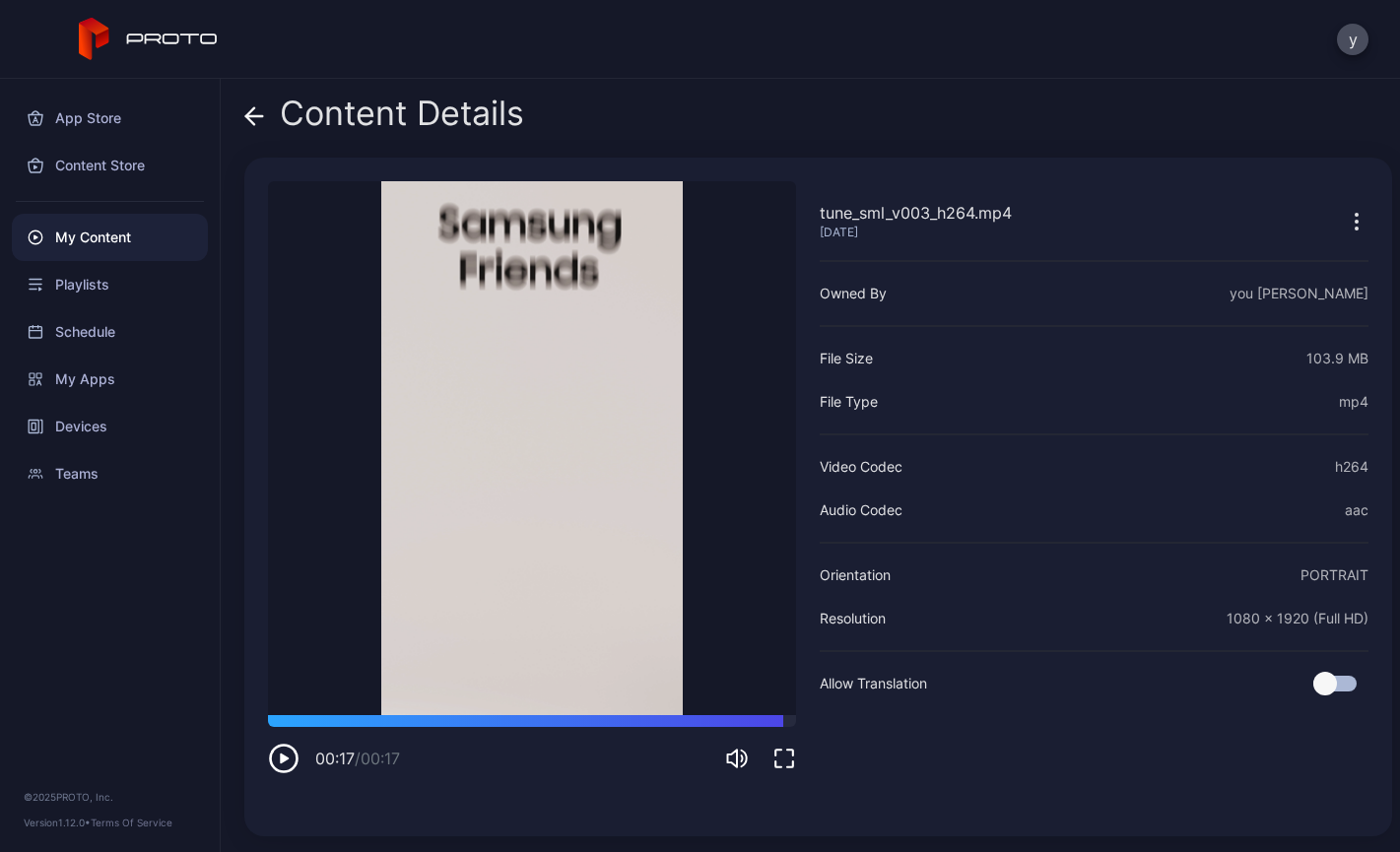 drag, startPoint x: 309, startPoint y: 717, endPoint x: 816, endPoint y: 702, distance: 507.2218 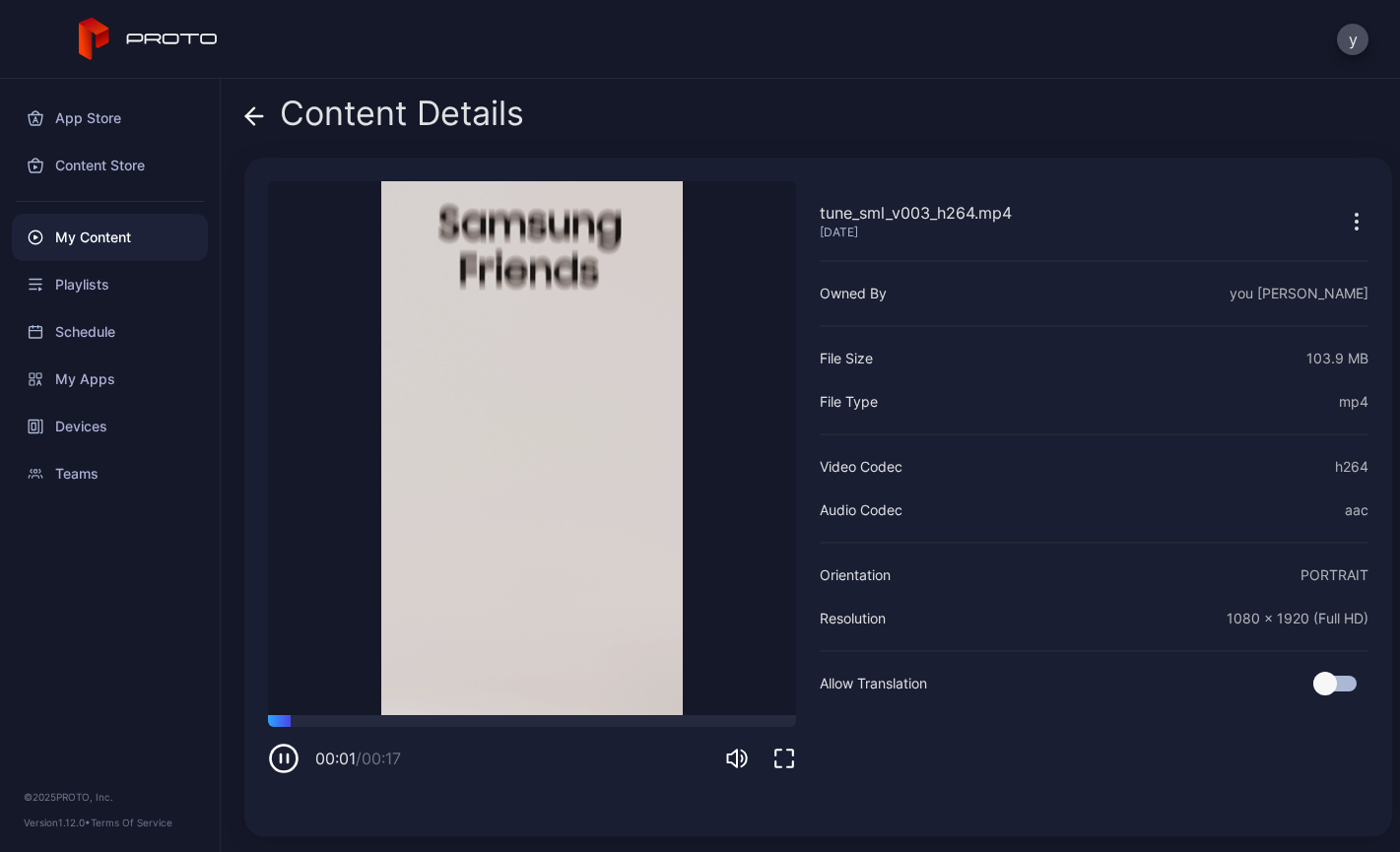 click 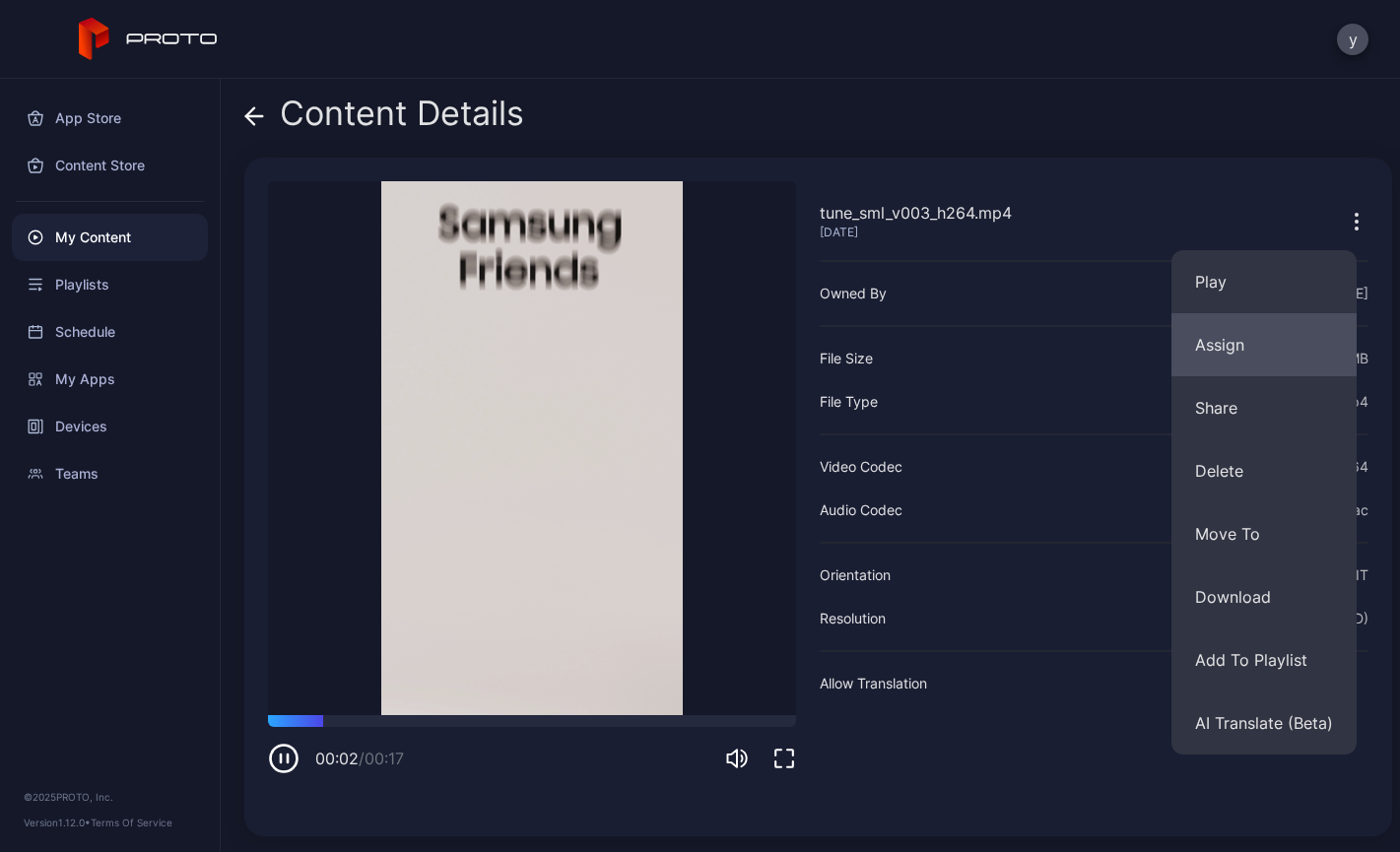click on "Assign" at bounding box center (1264, 345) 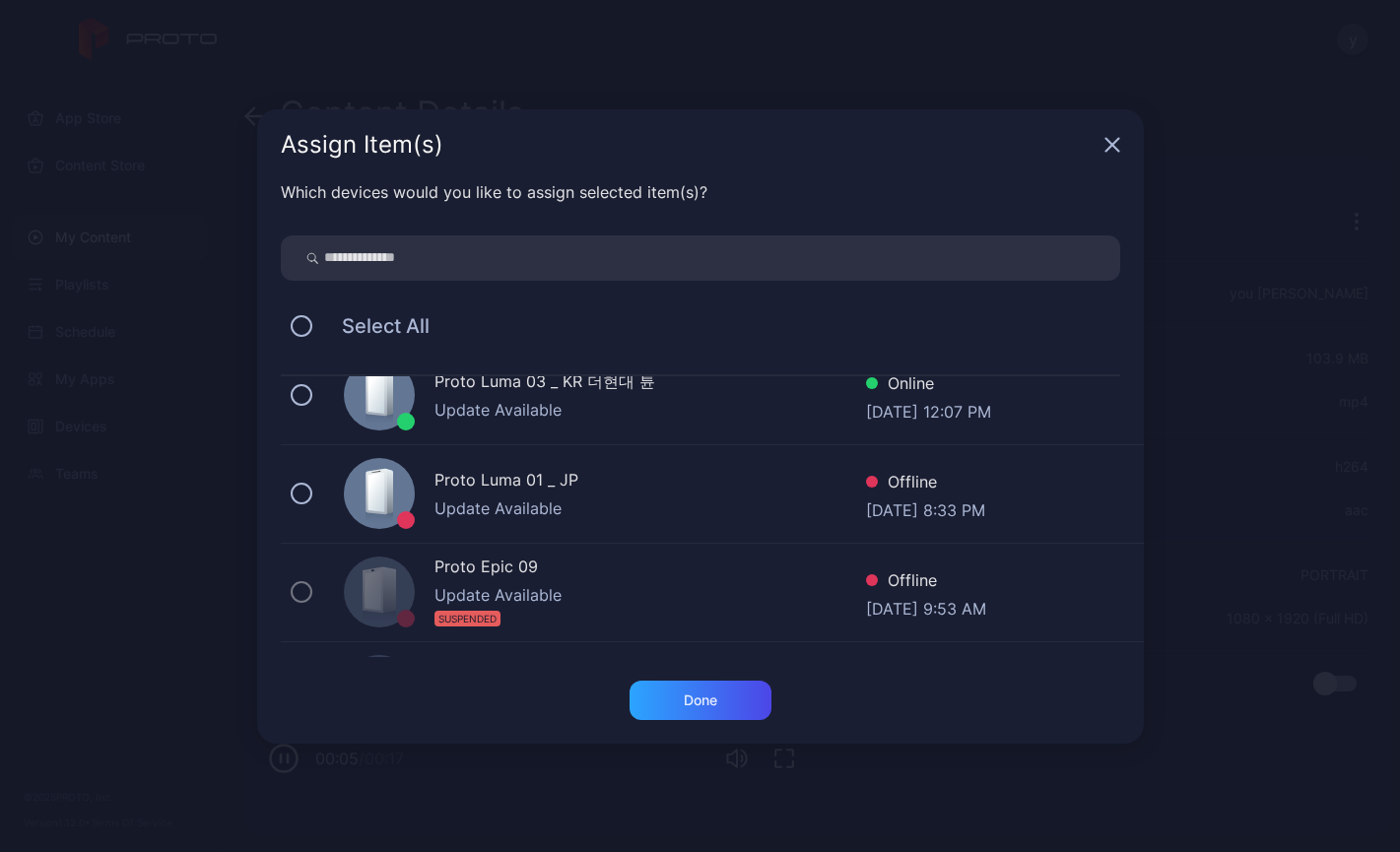 scroll, scrollTop: 1281, scrollLeft: 0, axis: vertical 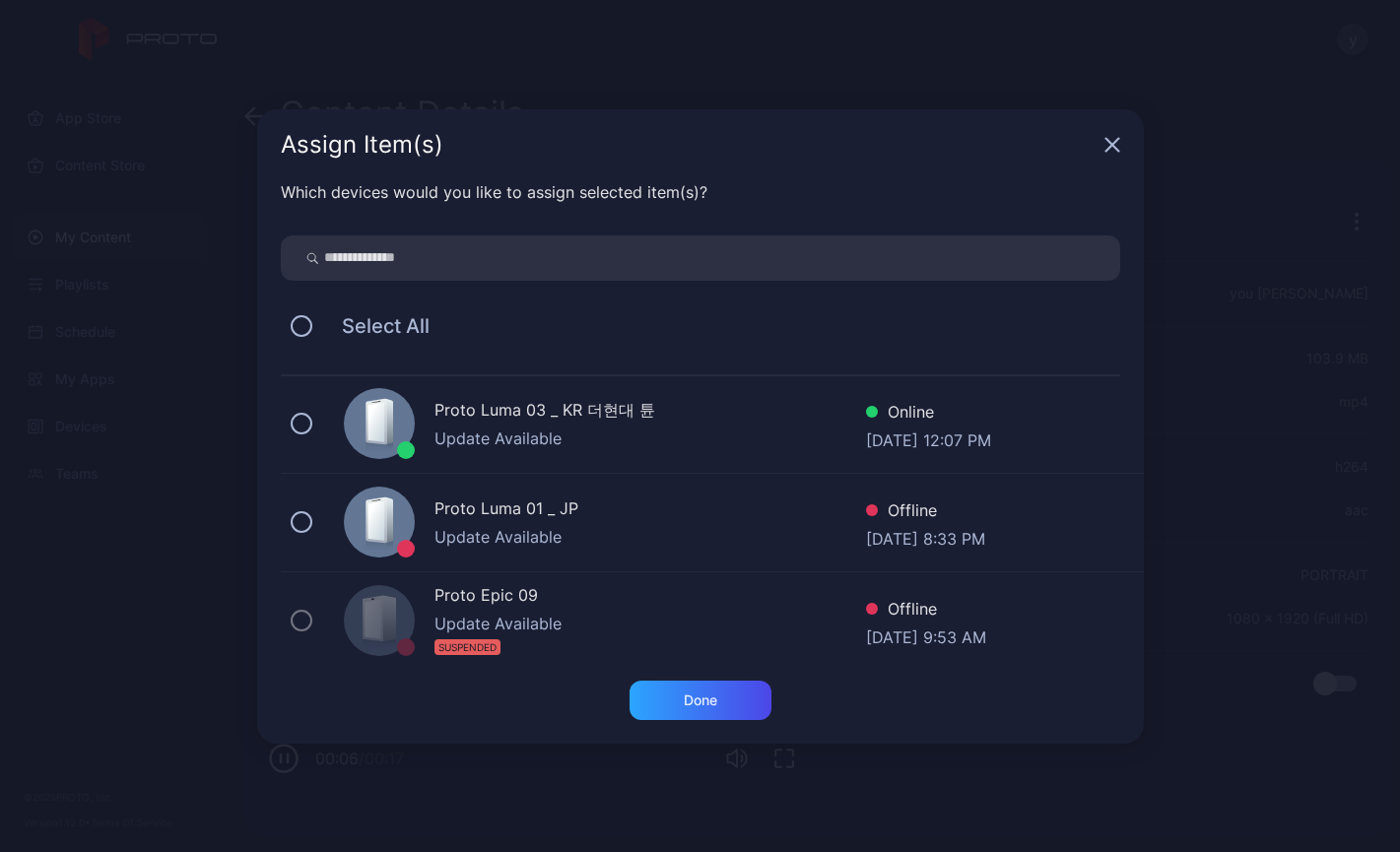 click on "Proto Luma 03 _ KR 더현대 튠 Update Available Online [DATE] 12:07 PM" at bounding box center [712, 425] 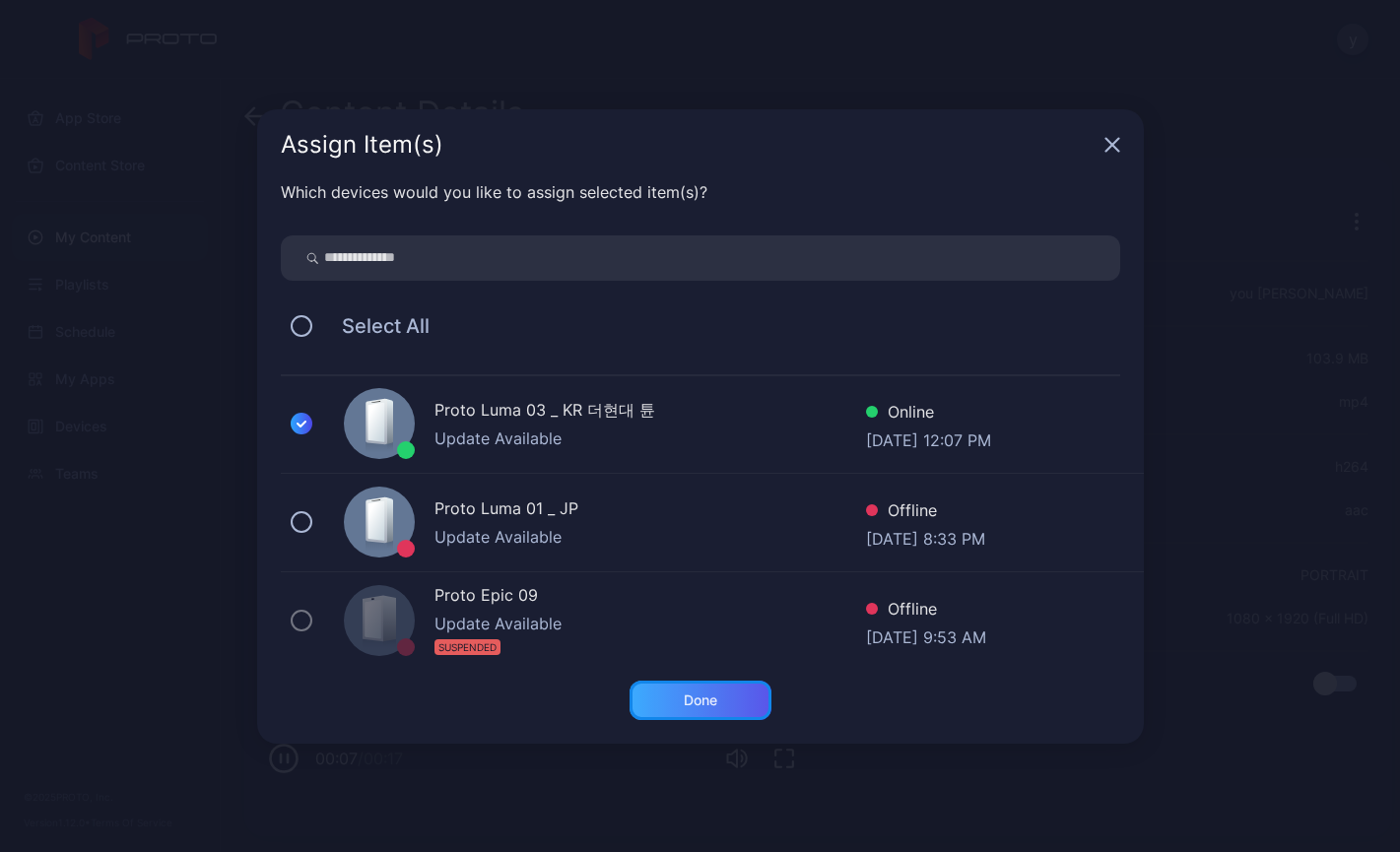 click on "Done" at bounding box center [700, 700] 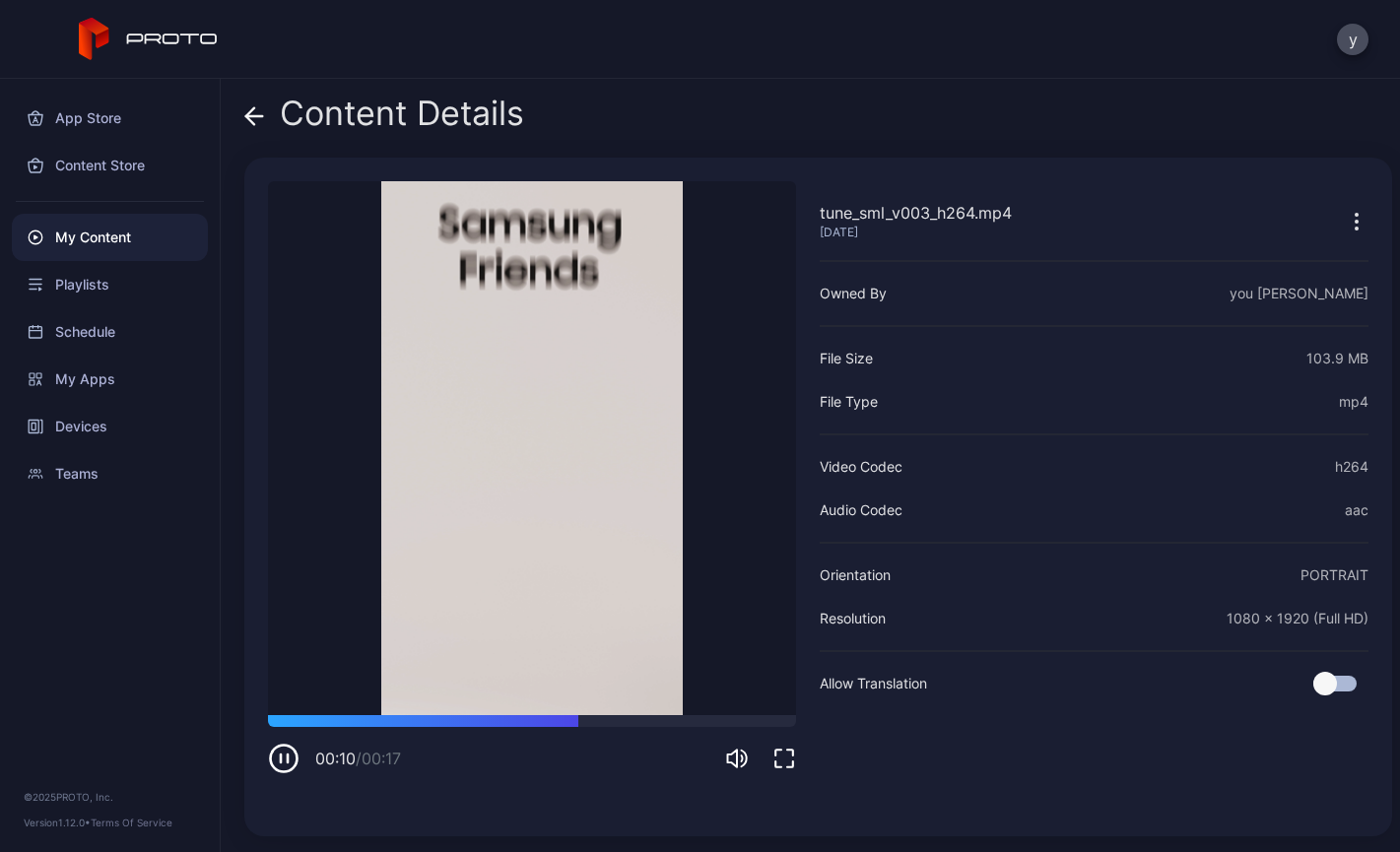 click 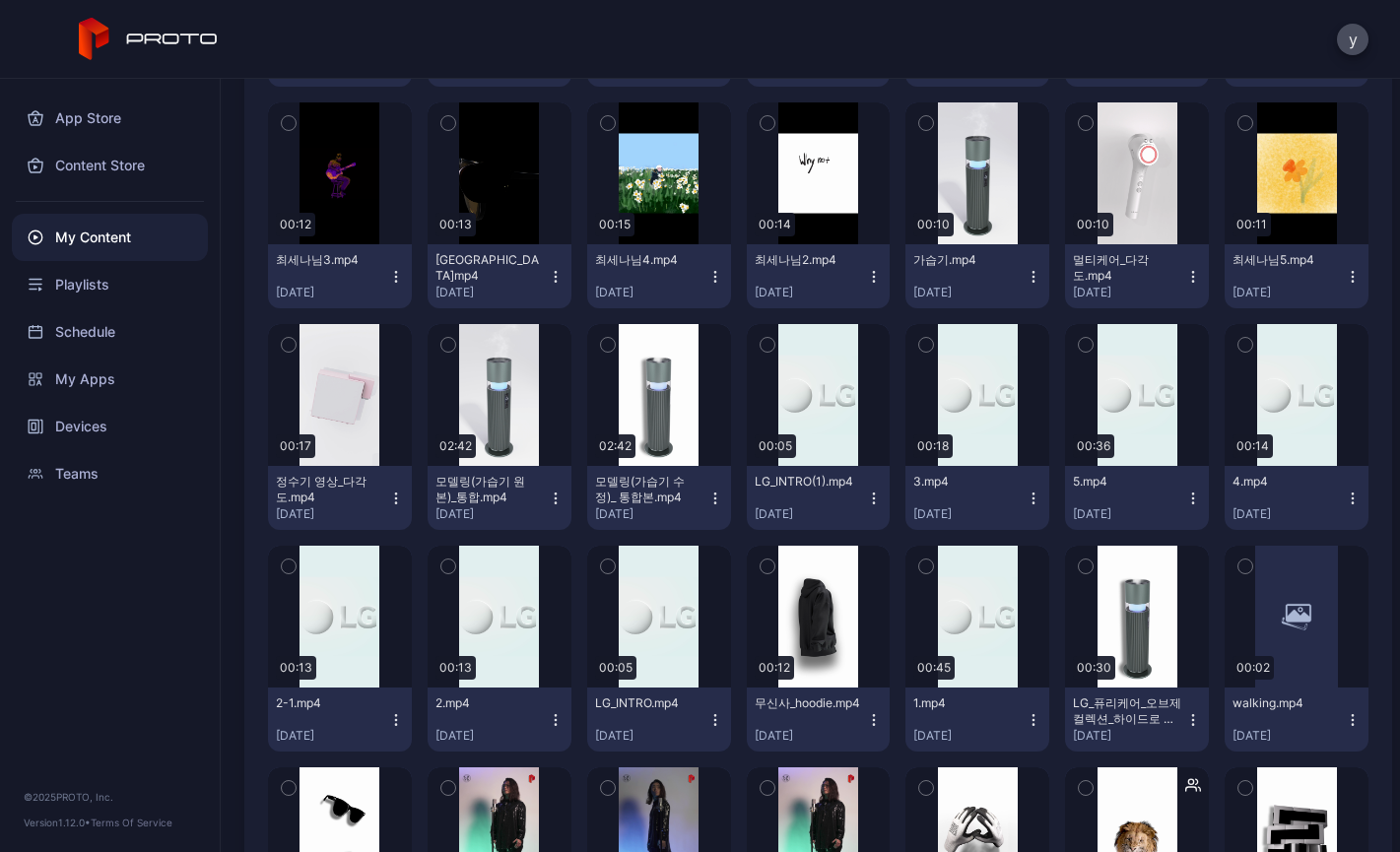 scroll, scrollTop: 10431, scrollLeft: 0, axis: vertical 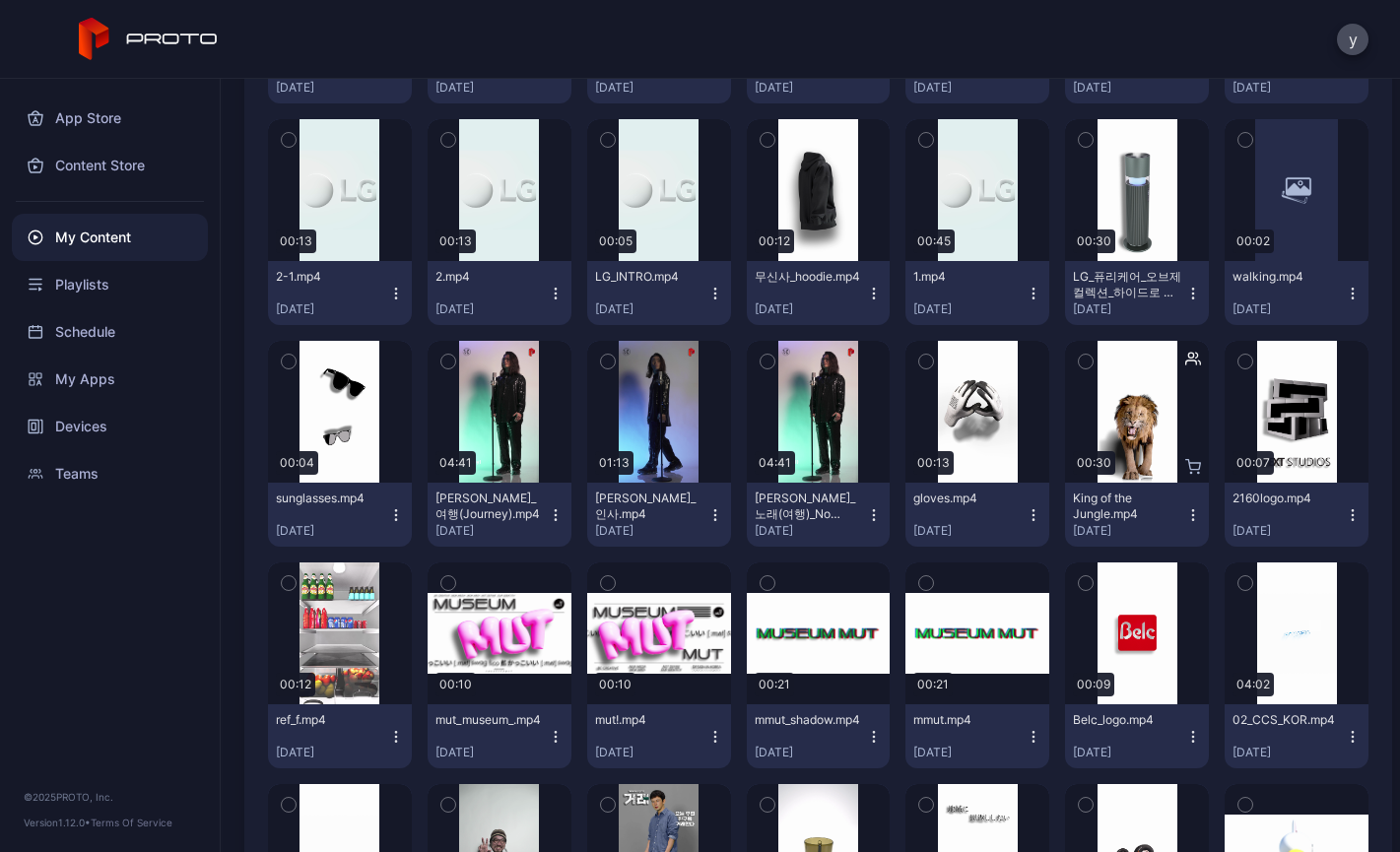 click on "Preview" at bounding box center [1297, -1361] 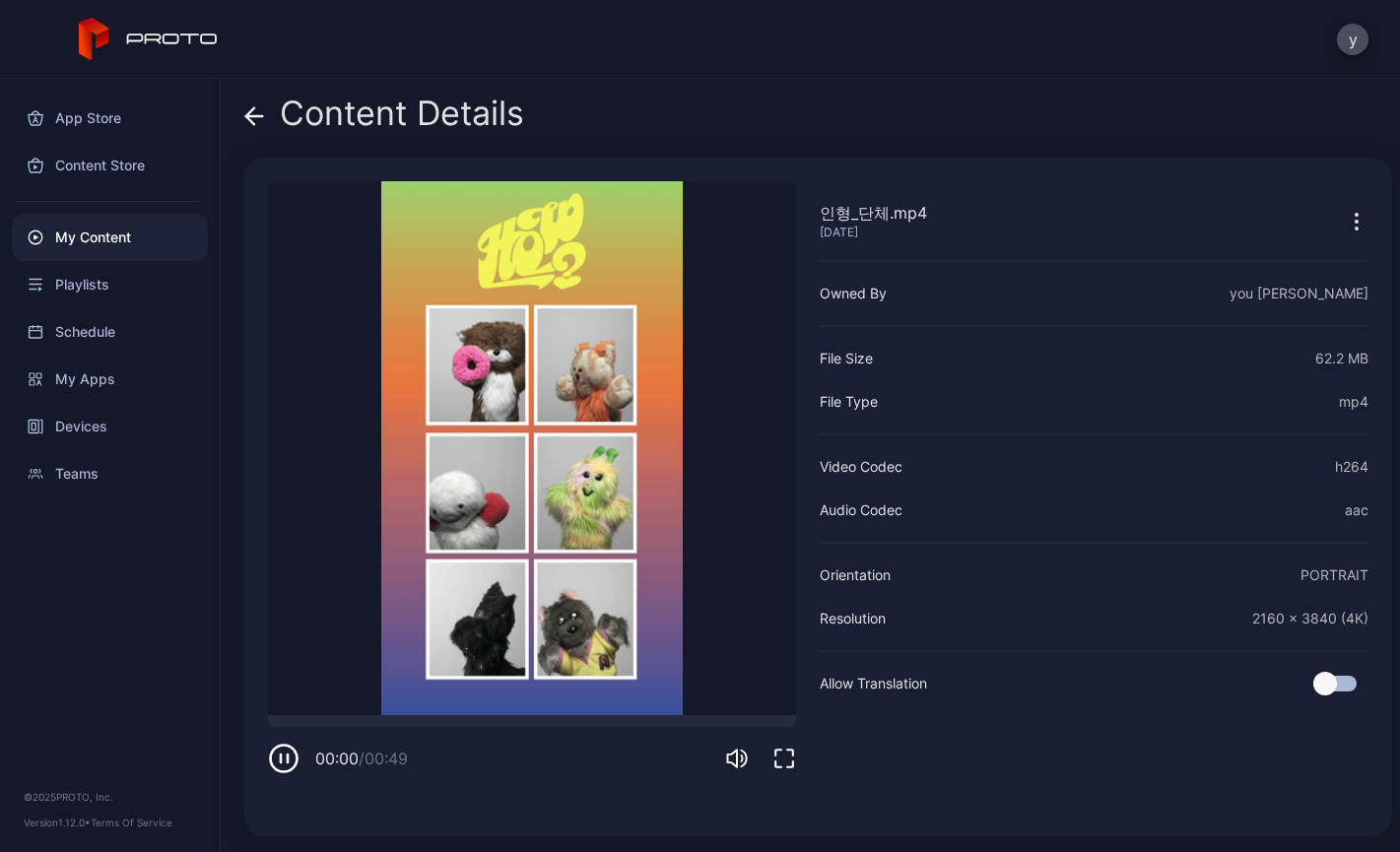 click 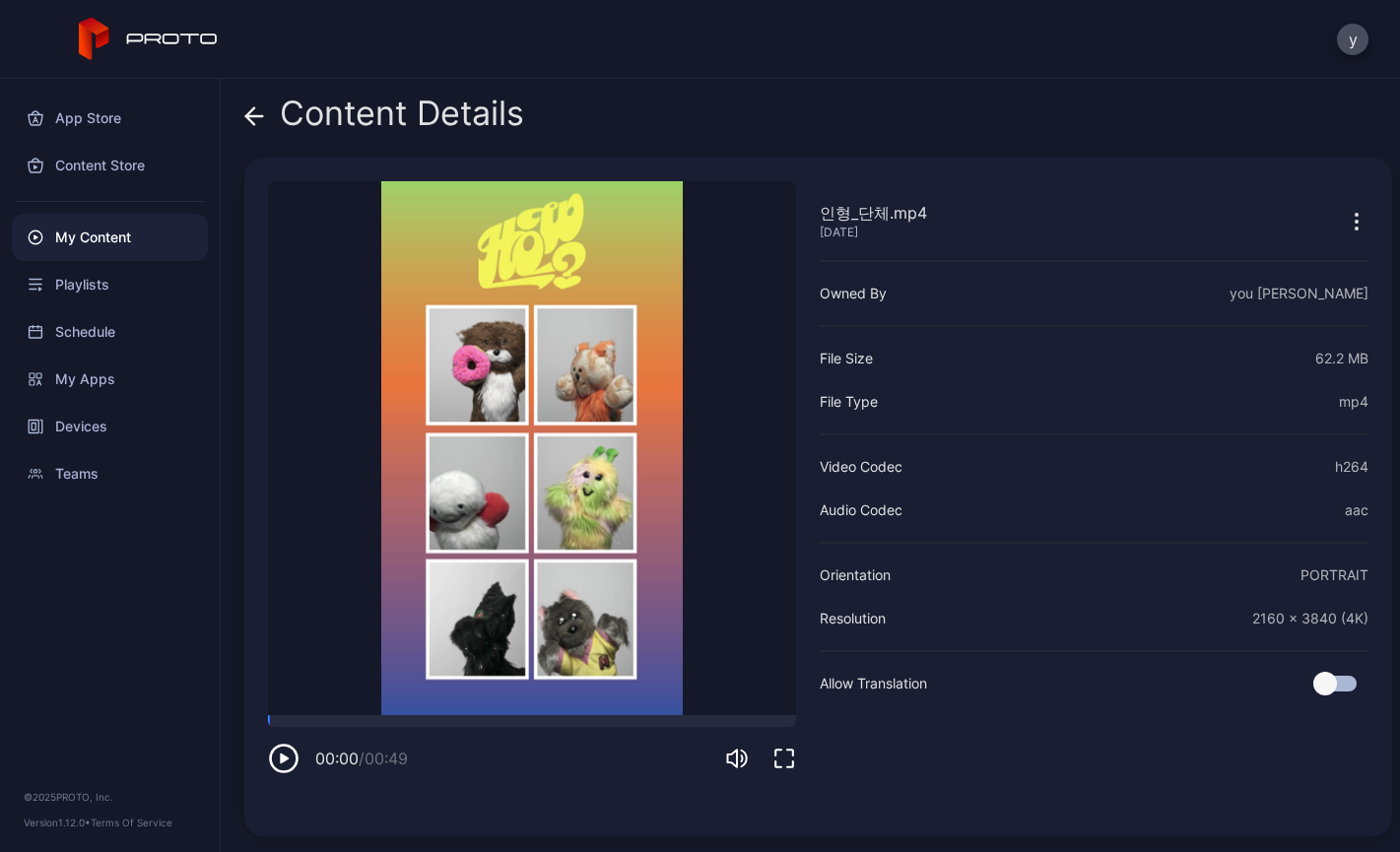 click 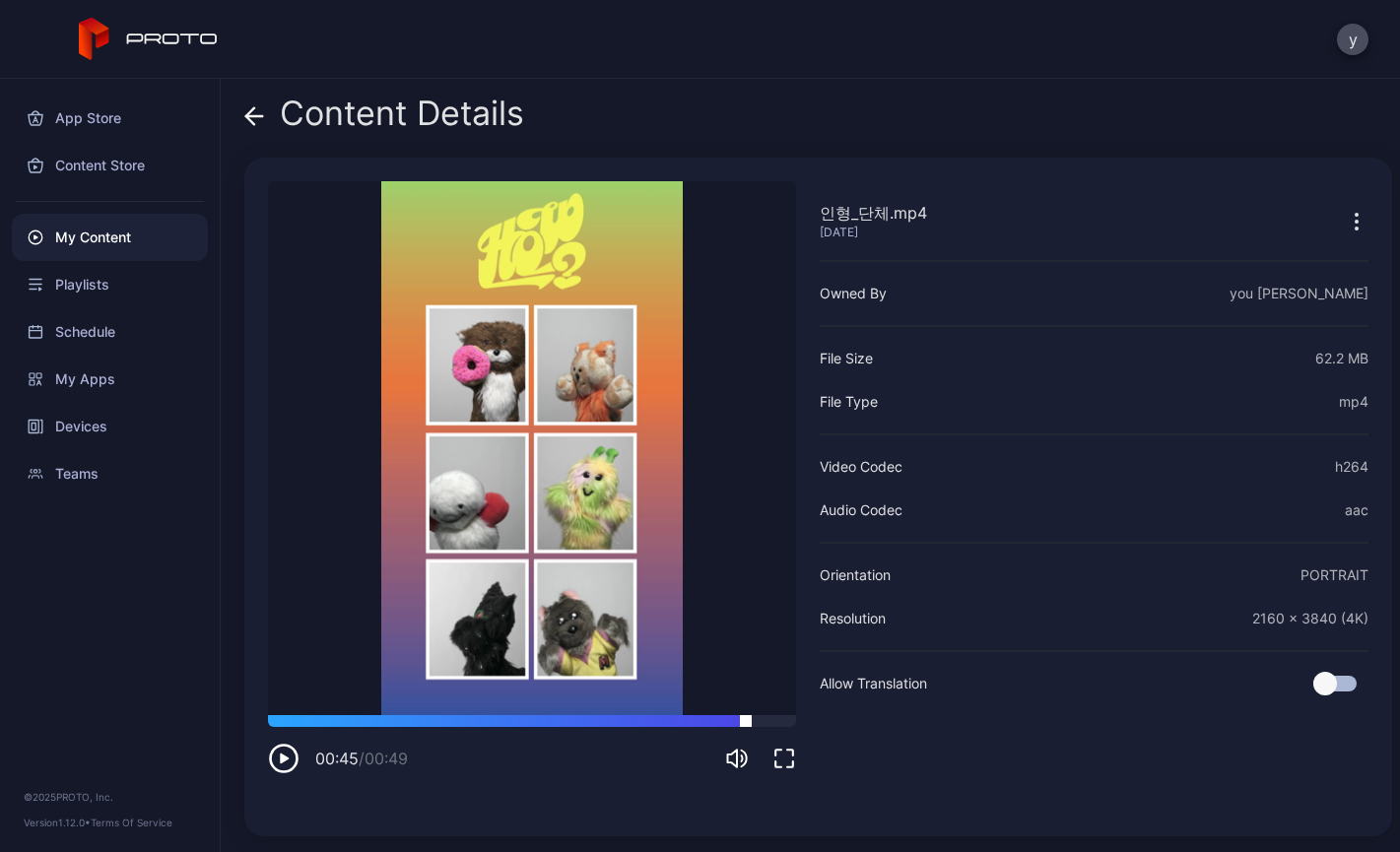 drag, startPoint x: 347, startPoint y: 721, endPoint x: 746, endPoint y: 719, distance: 399.00501 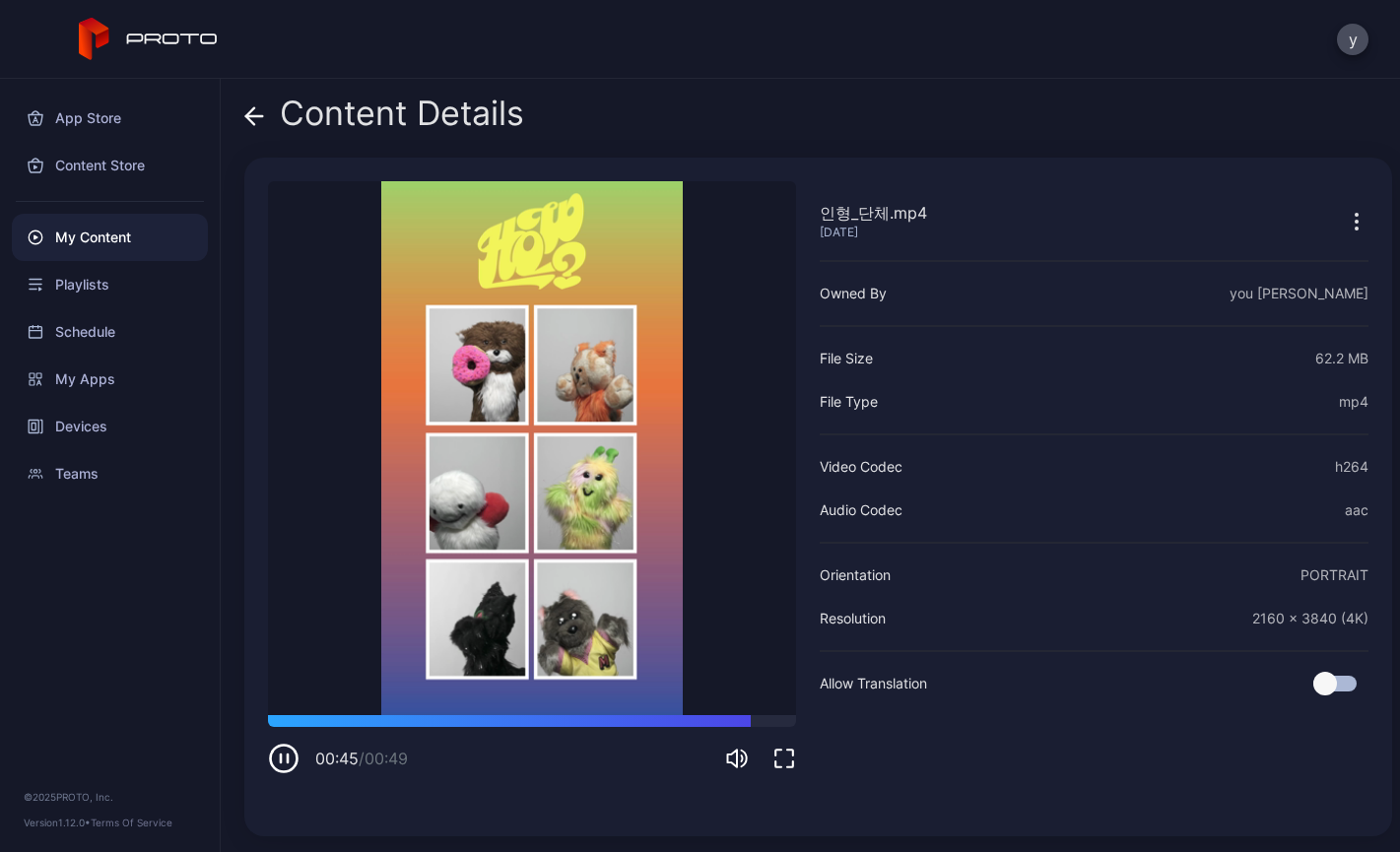 click 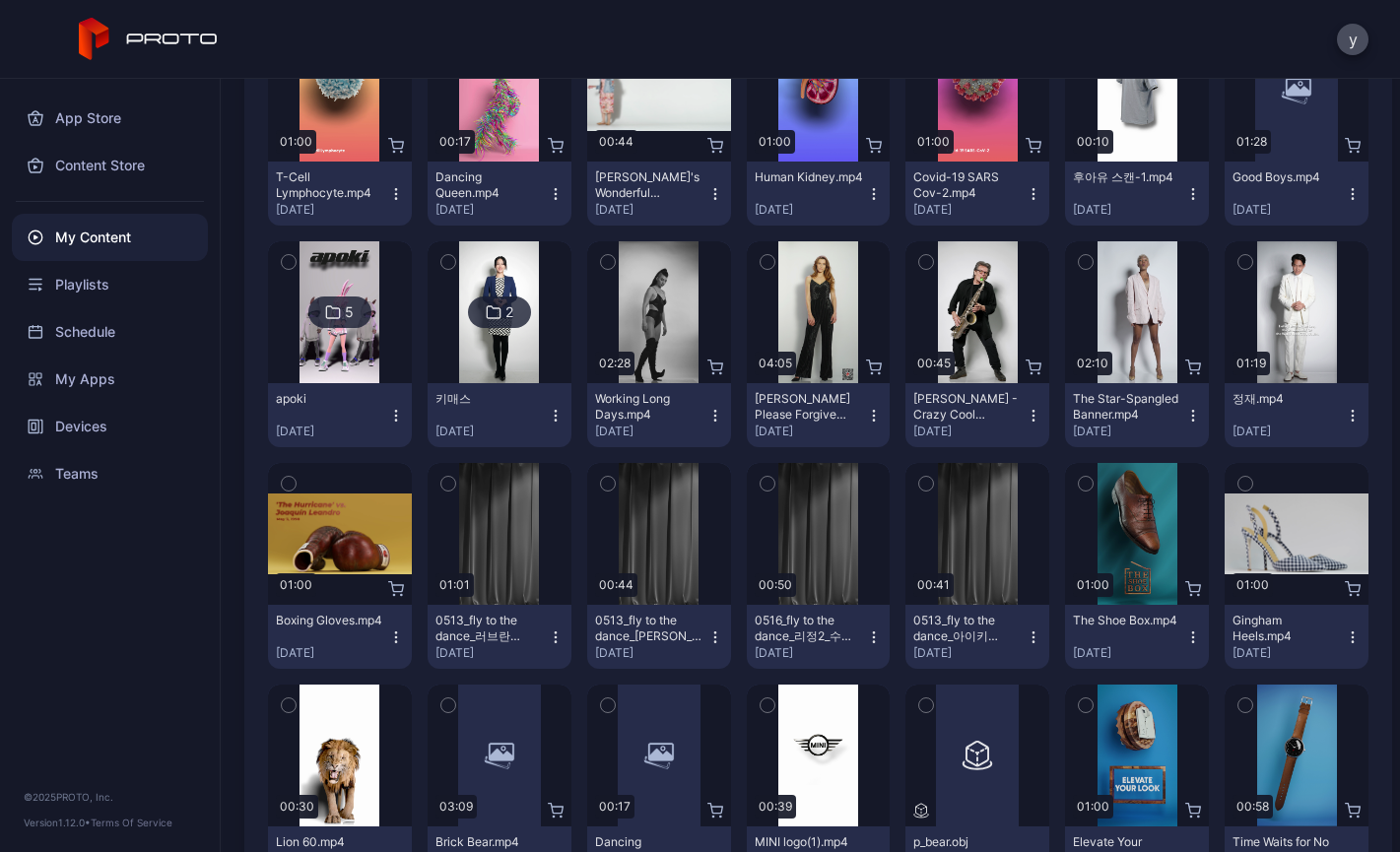 scroll, scrollTop: 12715, scrollLeft: 0, axis: vertical 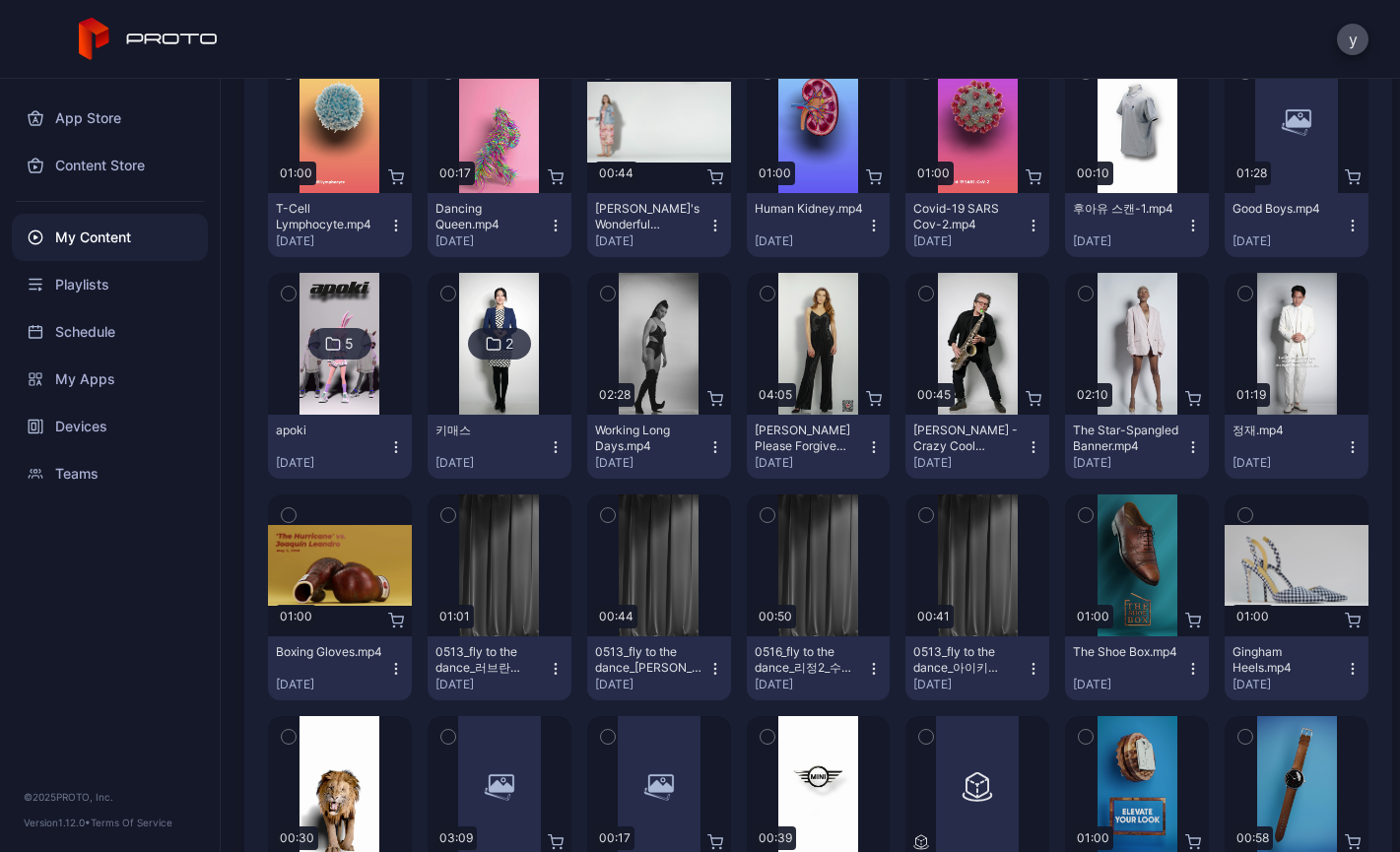 click on "Preview" at bounding box center [659, -1429] 